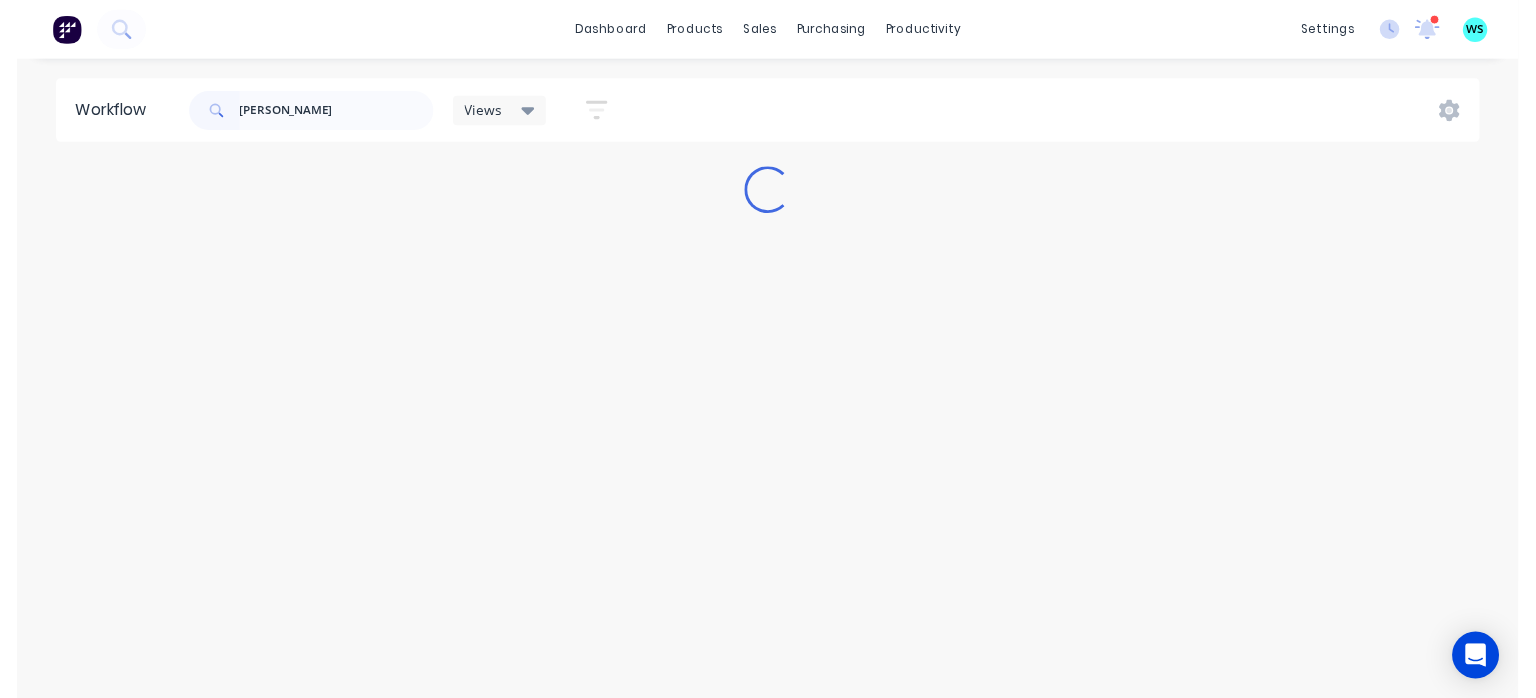 scroll, scrollTop: 0, scrollLeft: 0, axis: both 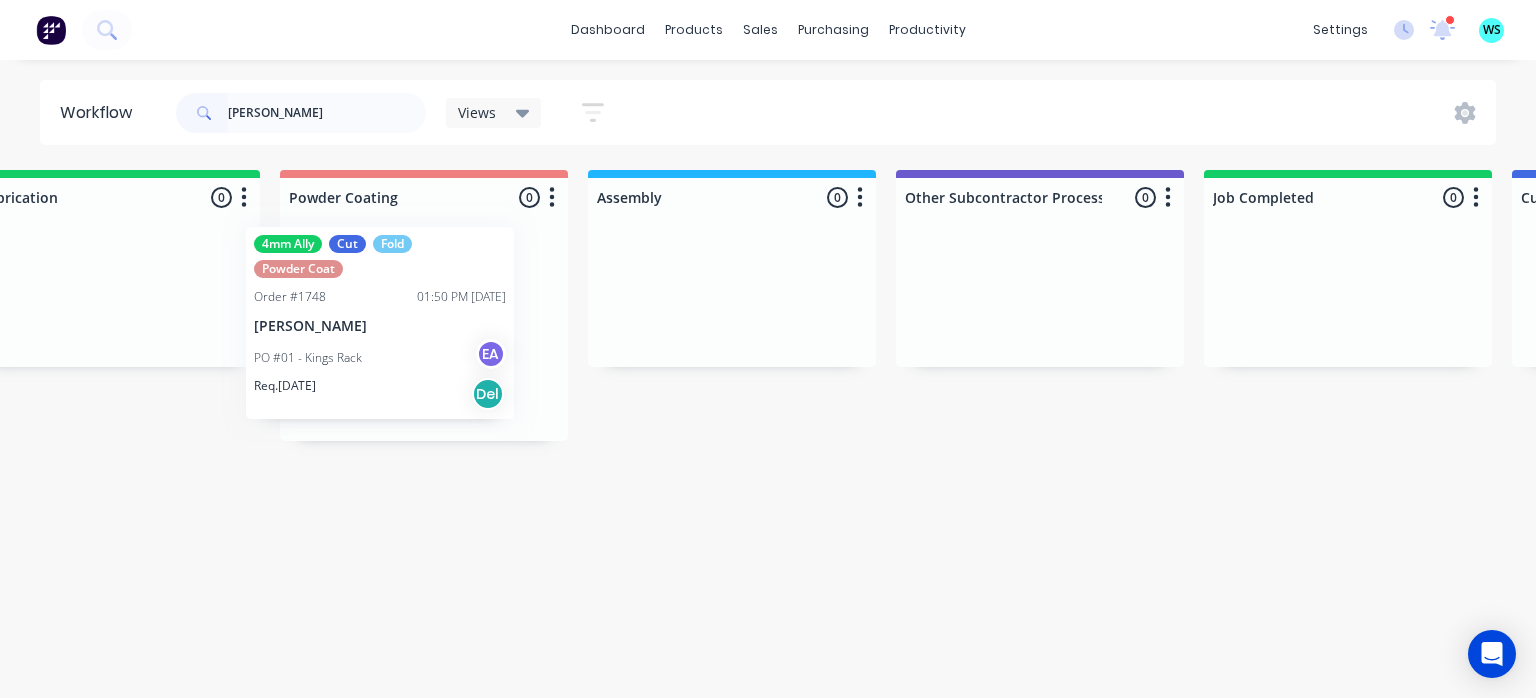 drag, startPoint x: 1147, startPoint y: 551, endPoint x: 369, endPoint y: 368, distance: 799.2327 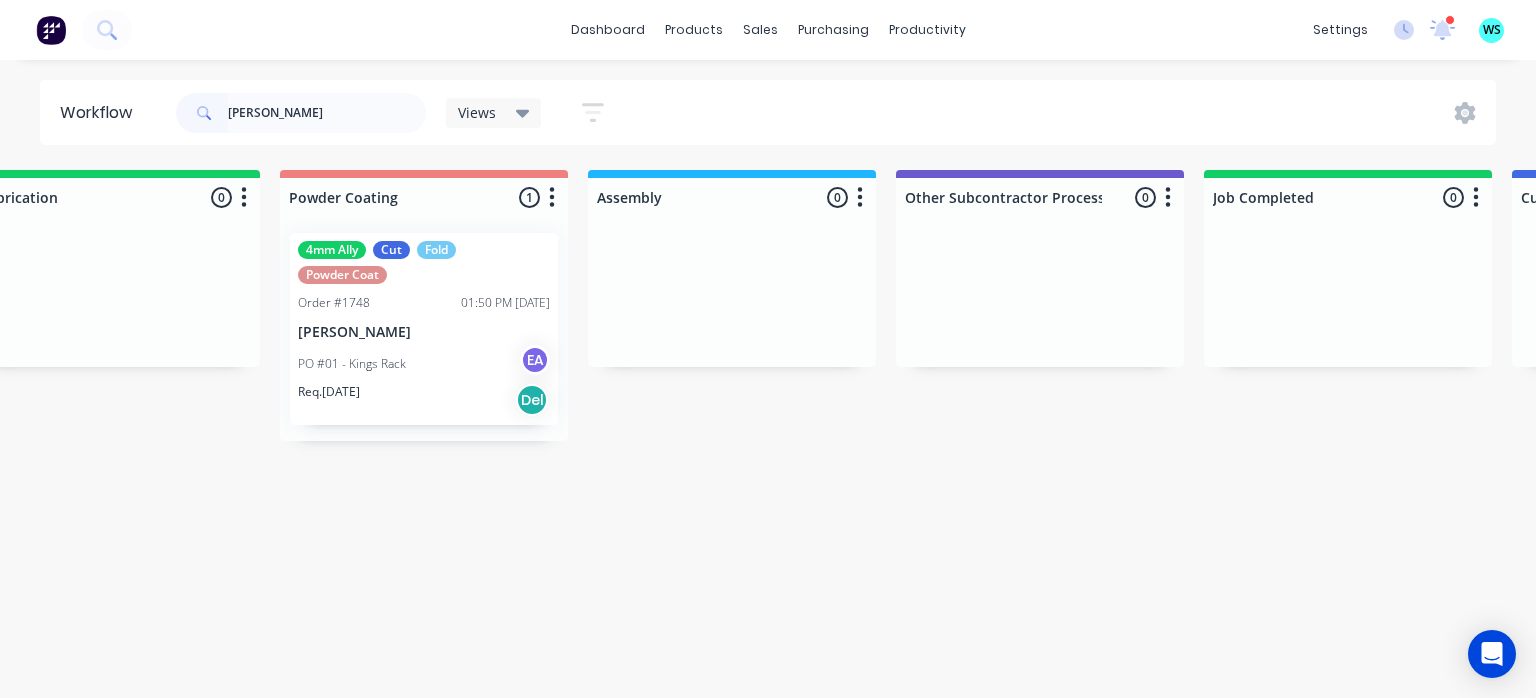 click on "Req. [DATE] Del" at bounding box center [424, 400] 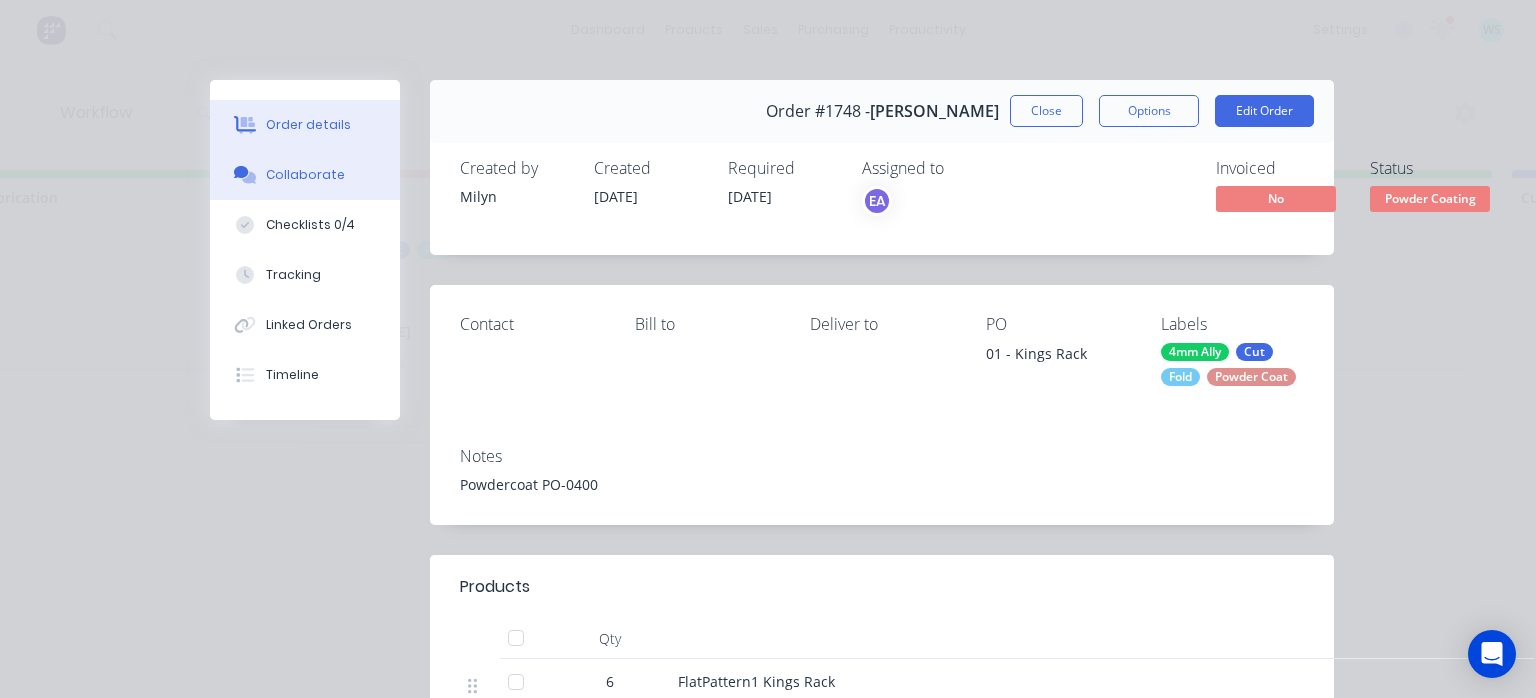 click on "Collaborate" at bounding box center (305, 175) 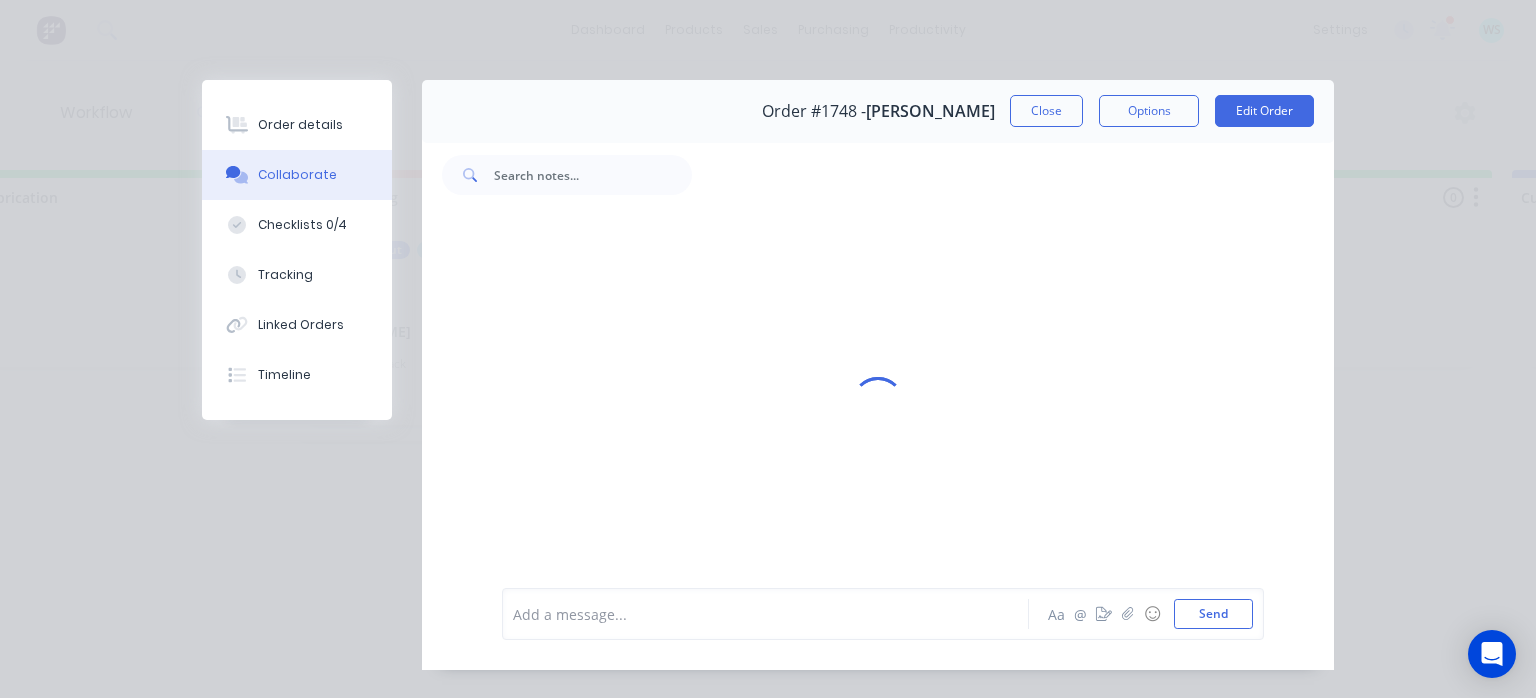 click on "Add a message..." at bounding box center [770, 614] 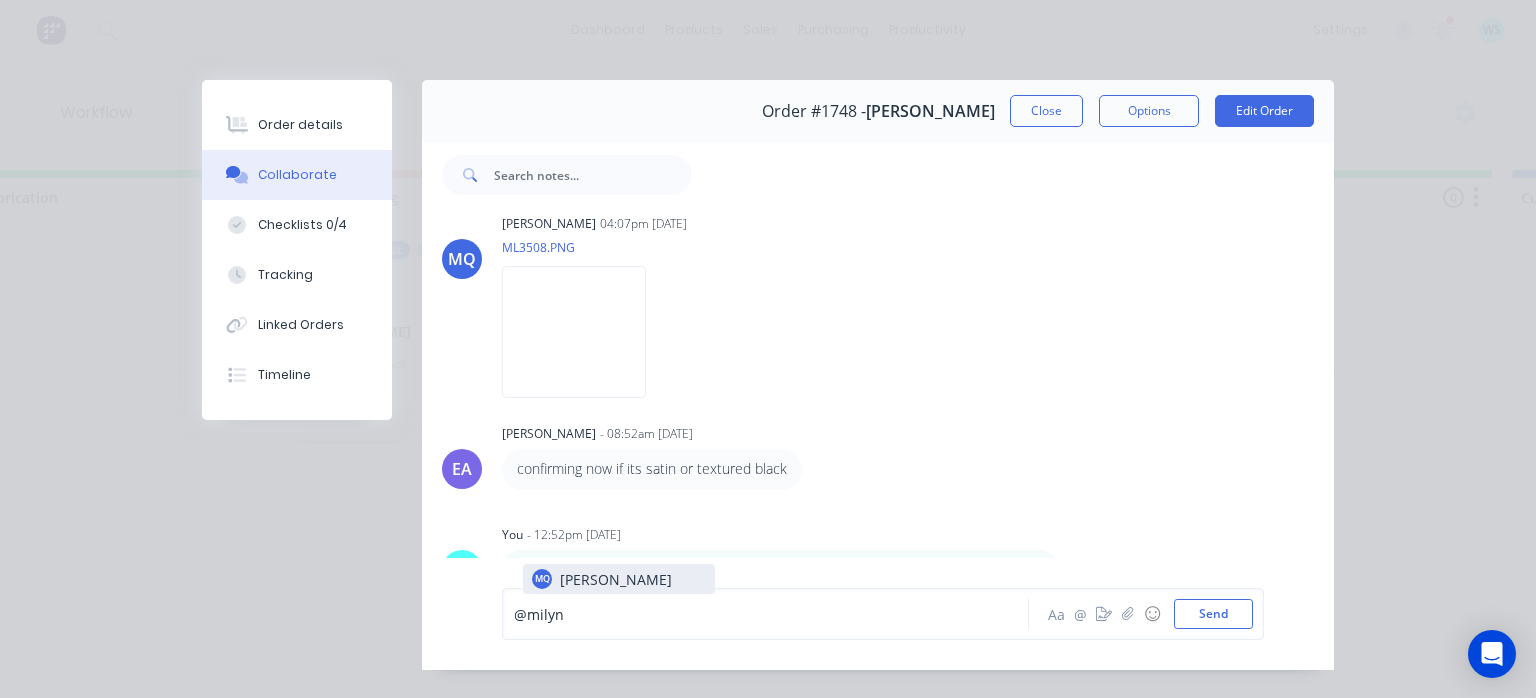 scroll, scrollTop: 1697, scrollLeft: 0, axis: vertical 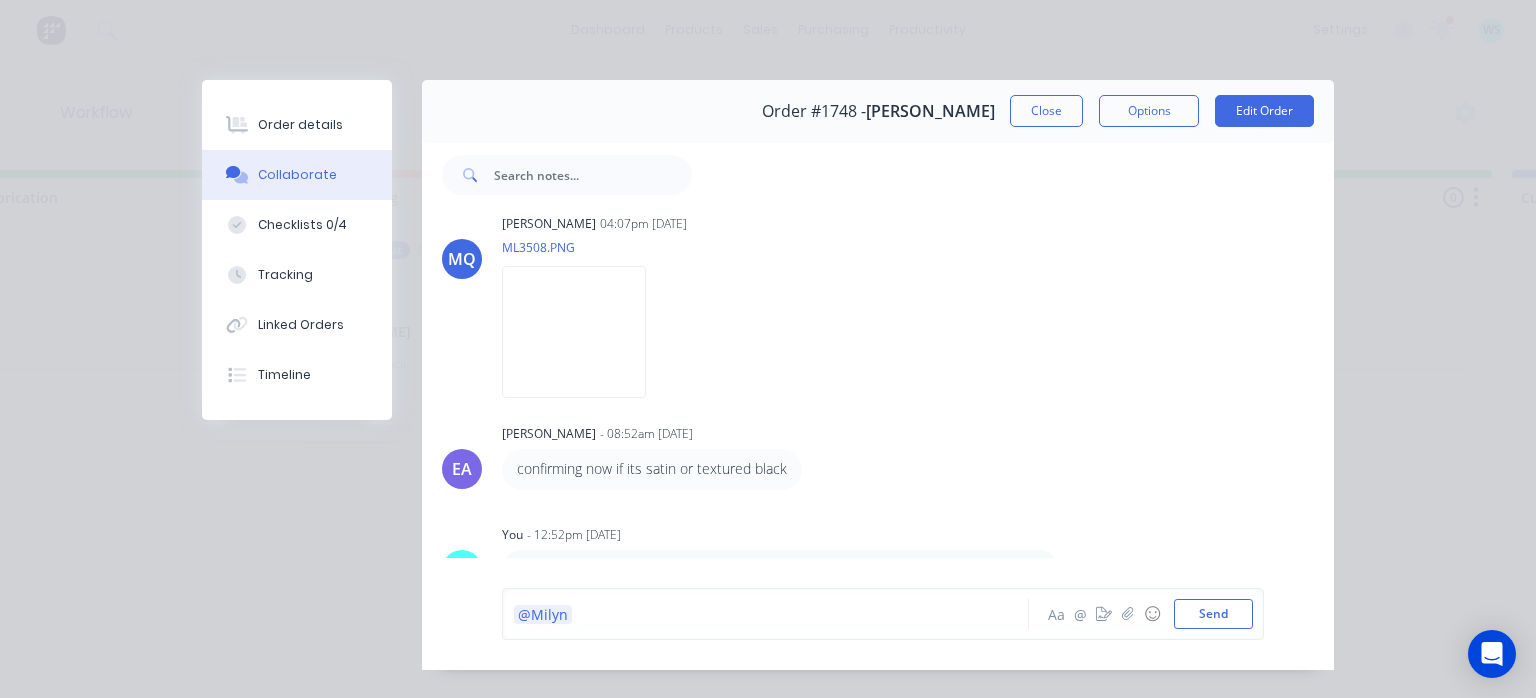 type 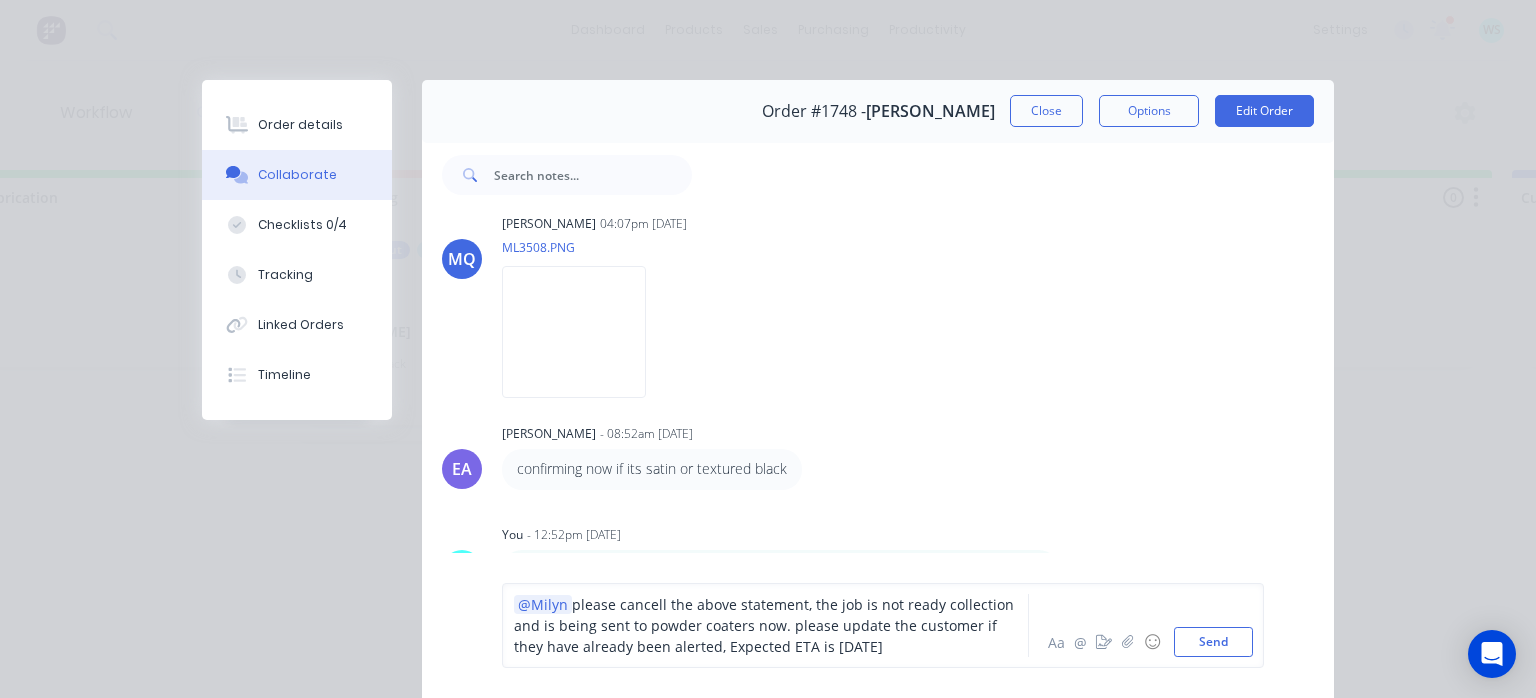 click on "@[PERSON_NAME]  please cancell the above statement, the job is not ready collection and is being sent to powder coaters now. please update the customer if they have already been alerted, Expected ETA is [DATE]" at bounding box center [771, 625] 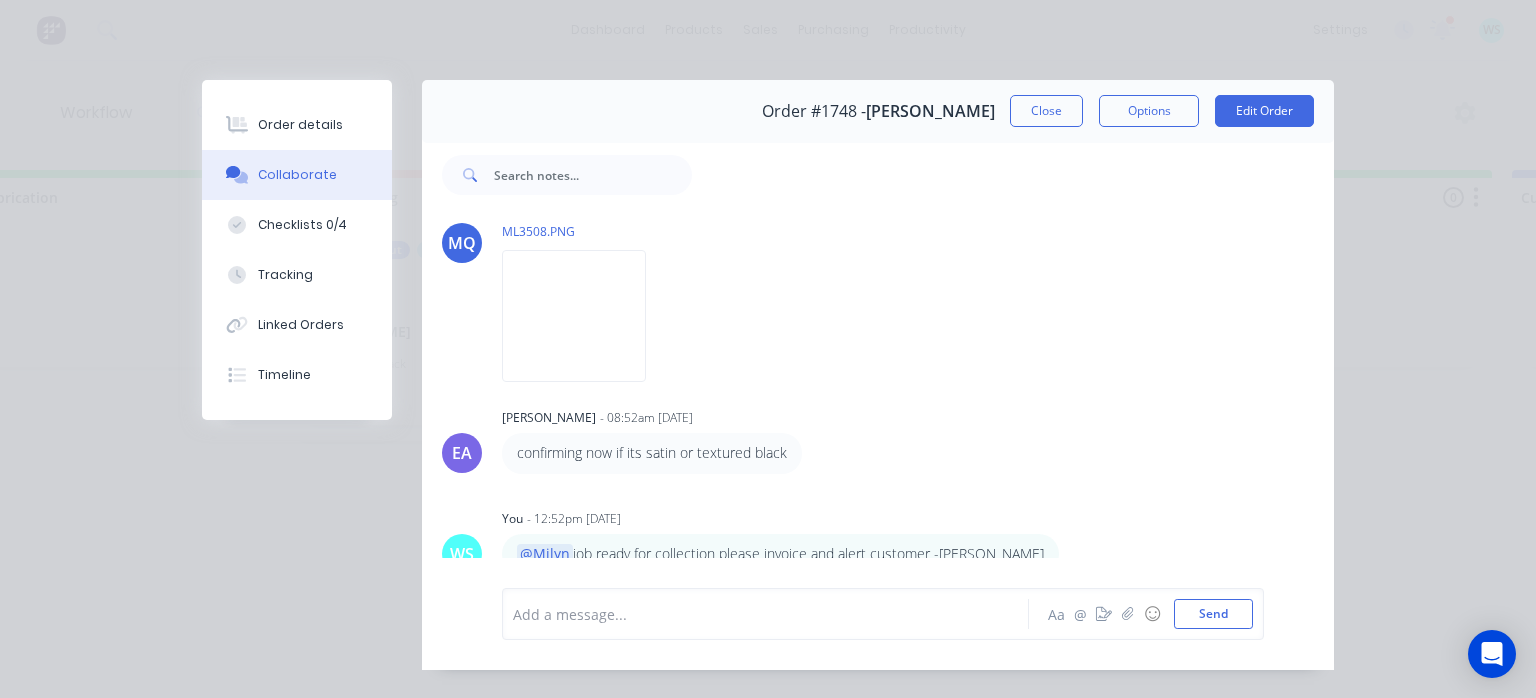scroll, scrollTop: 1854, scrollLeft: 0, axis: vertical 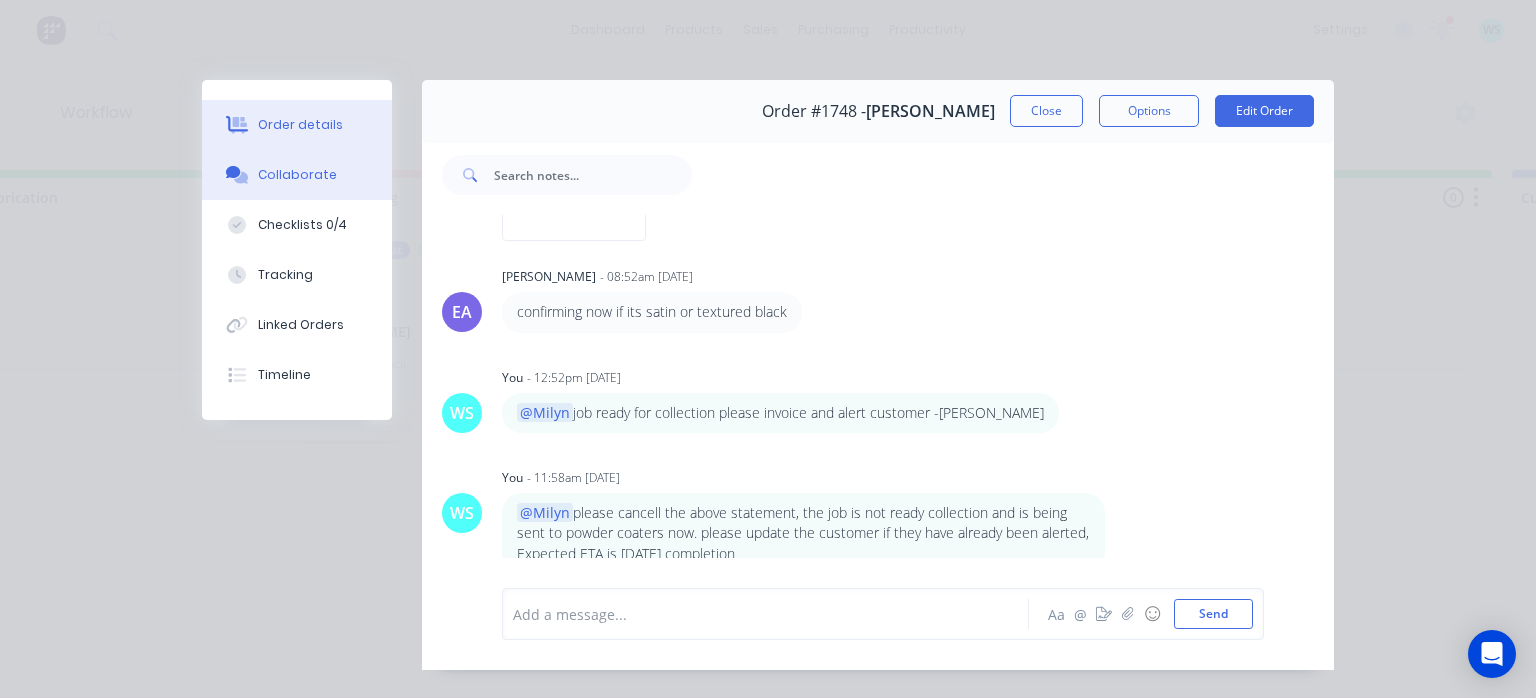 click on "Order details" at bounding box center [300, 125] 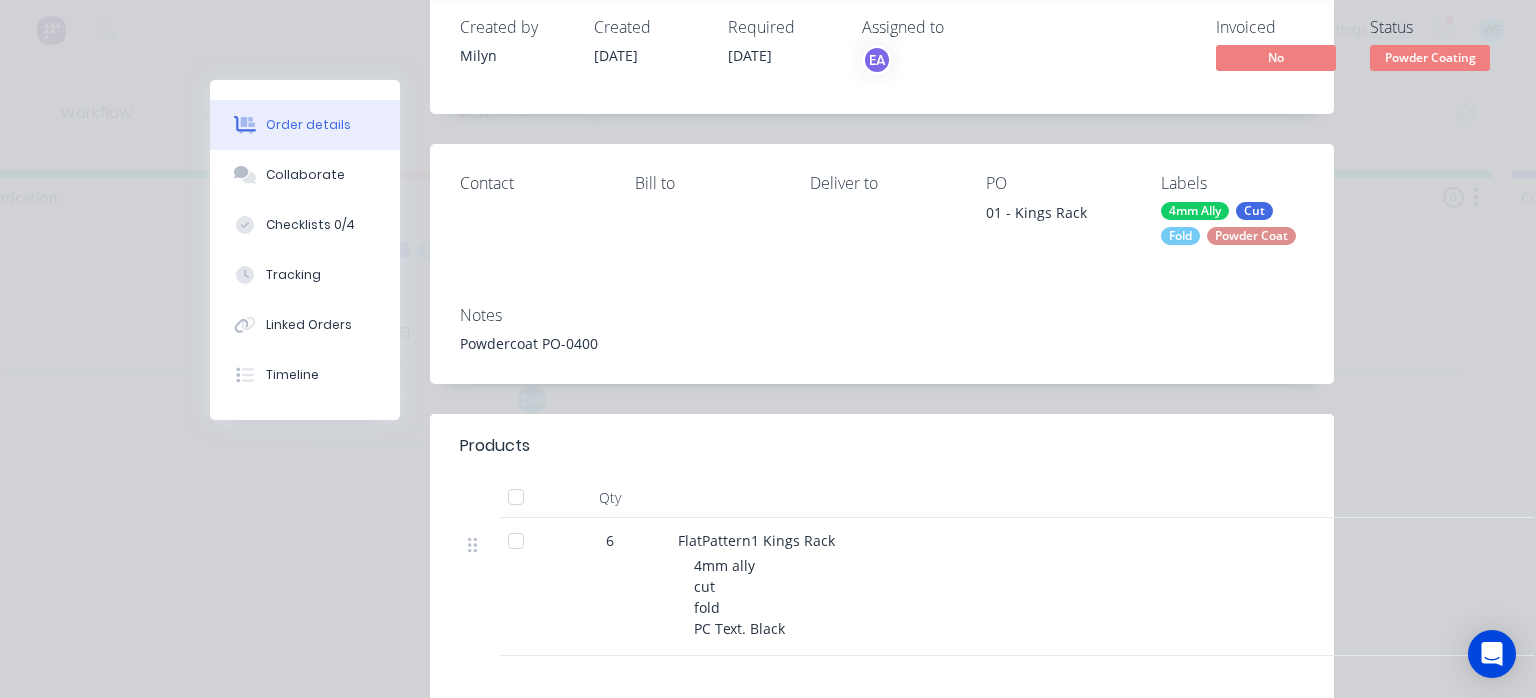 scroll, scrollTop: 400, scrollLeft: 0, axis: vertical 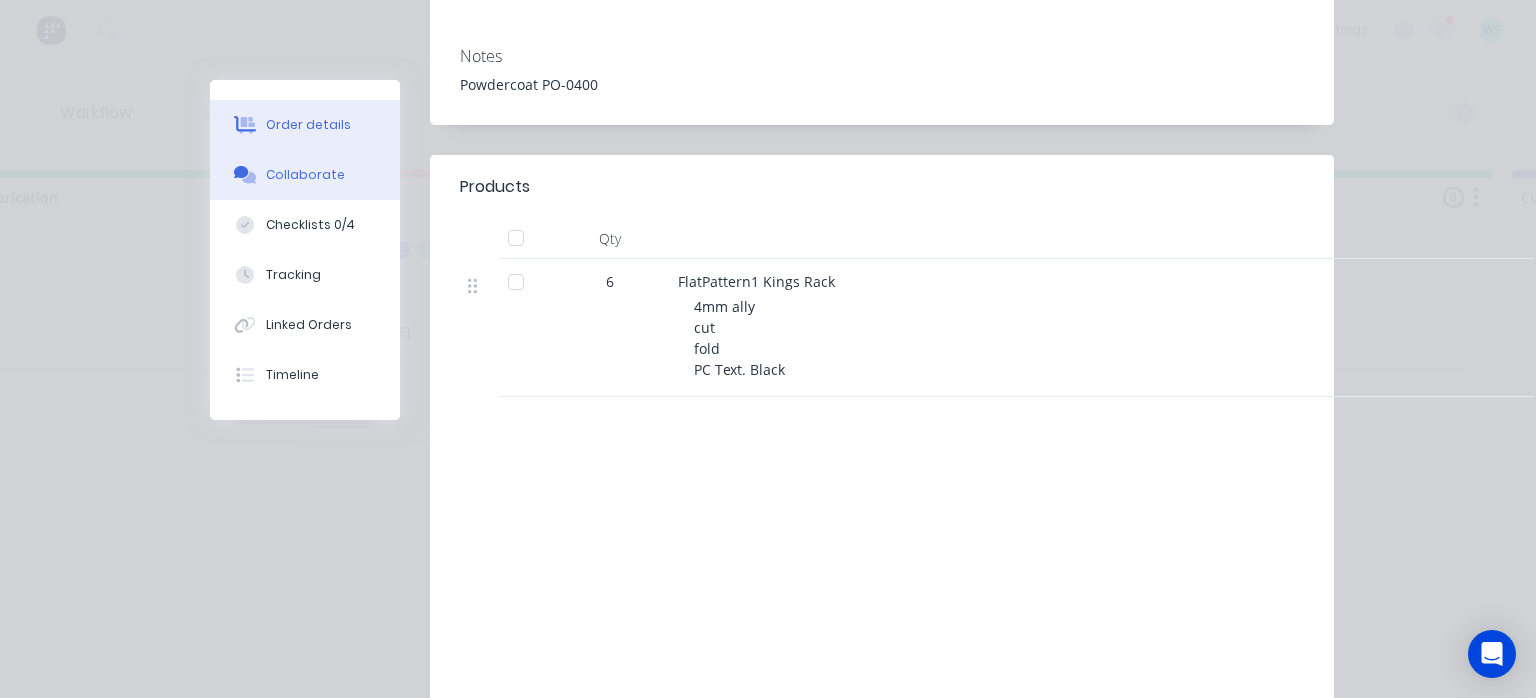 click on "Collaborate" at bounding box center (305, 175) 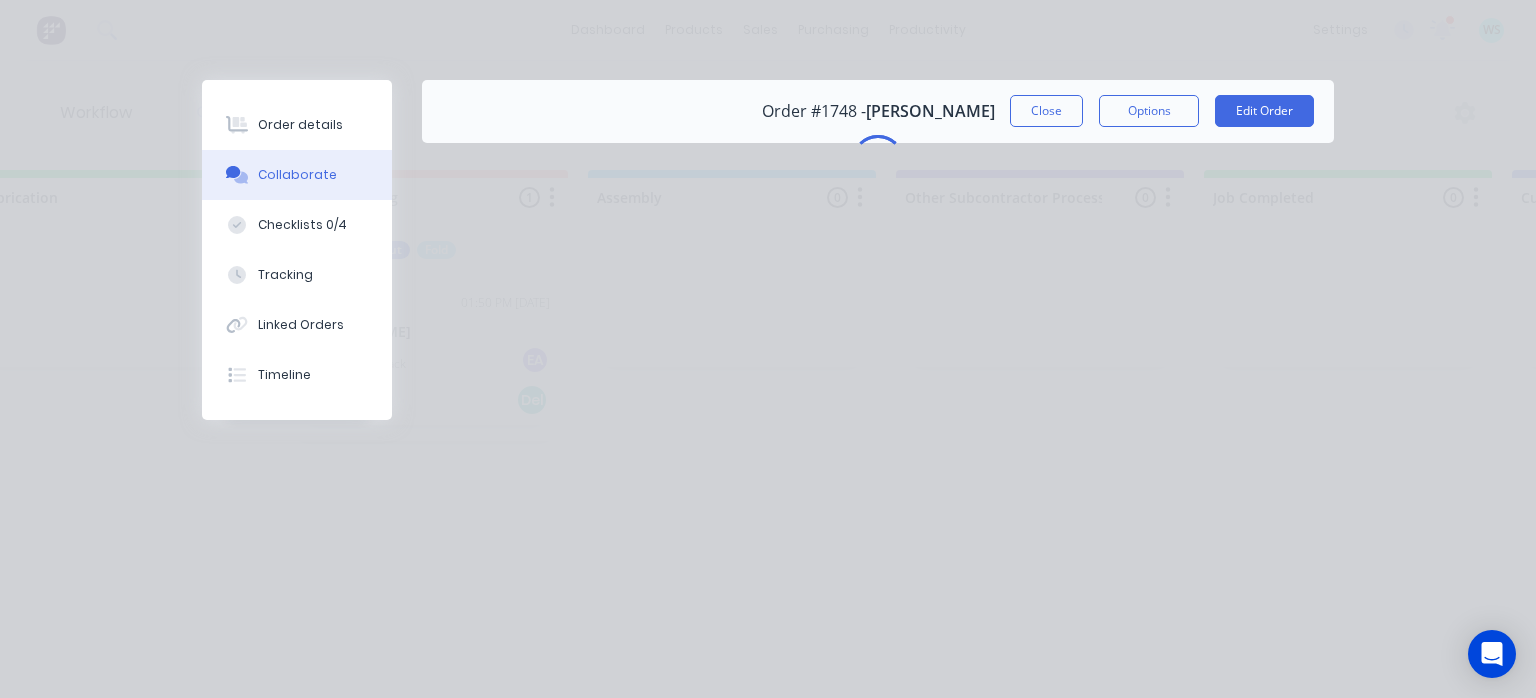 scroll, scrollTop: 0, scrollLeft: 0, axis: both 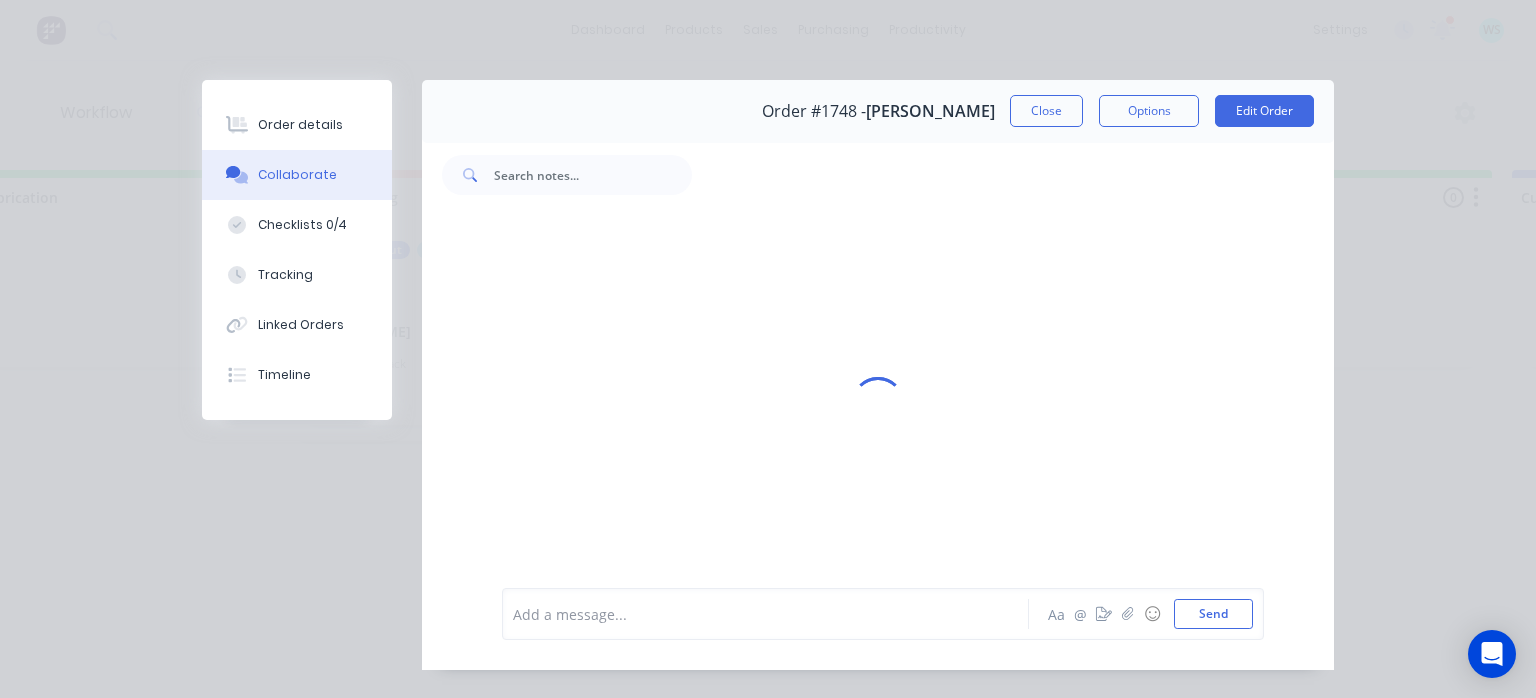 click at bounding box center [878, 402] 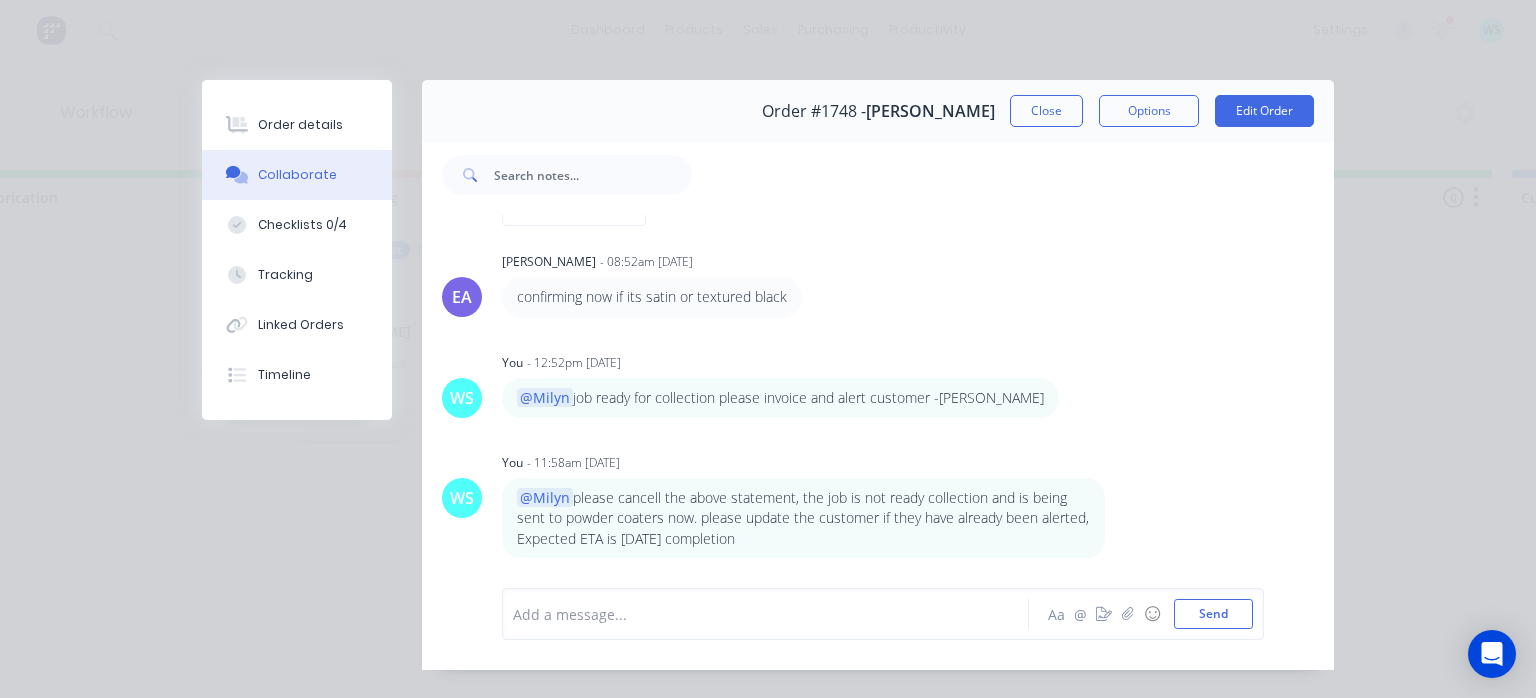 scroll, scrollTop: 1854, scrollLeft: 0, axis: vertical 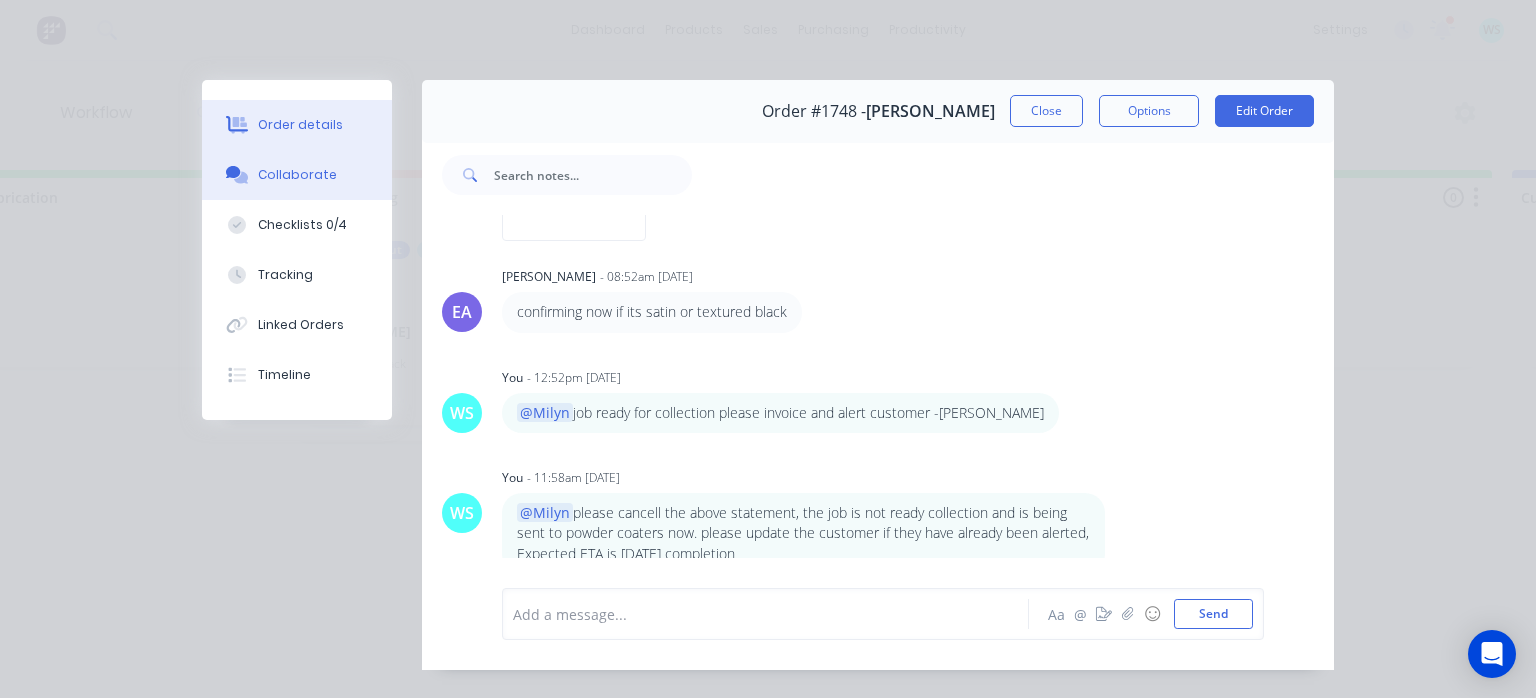 click on "Order details" at bounding box center (300, 125) 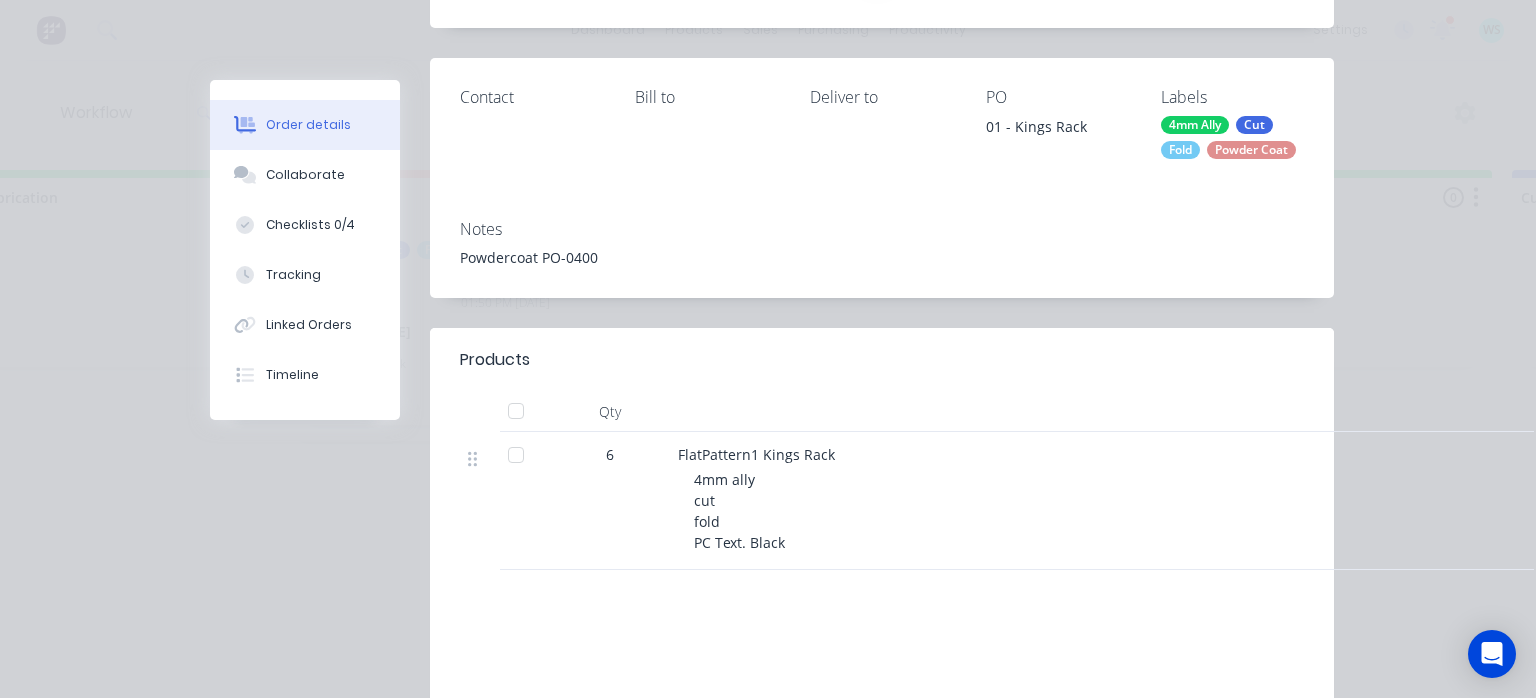 scroll, scrollTop: 517, scrollLeft: 0, axis: vertical 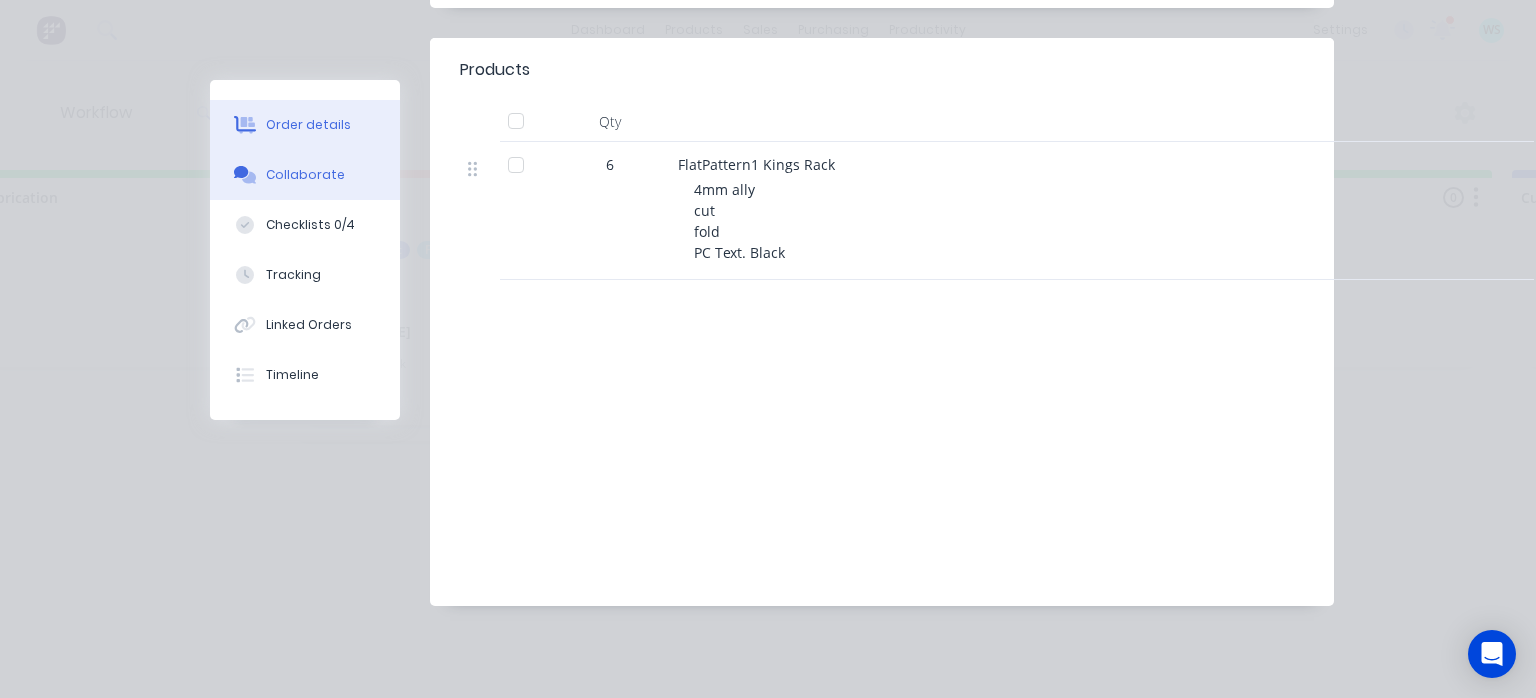 click on "Collaborate" at bounding box center (305, 175) 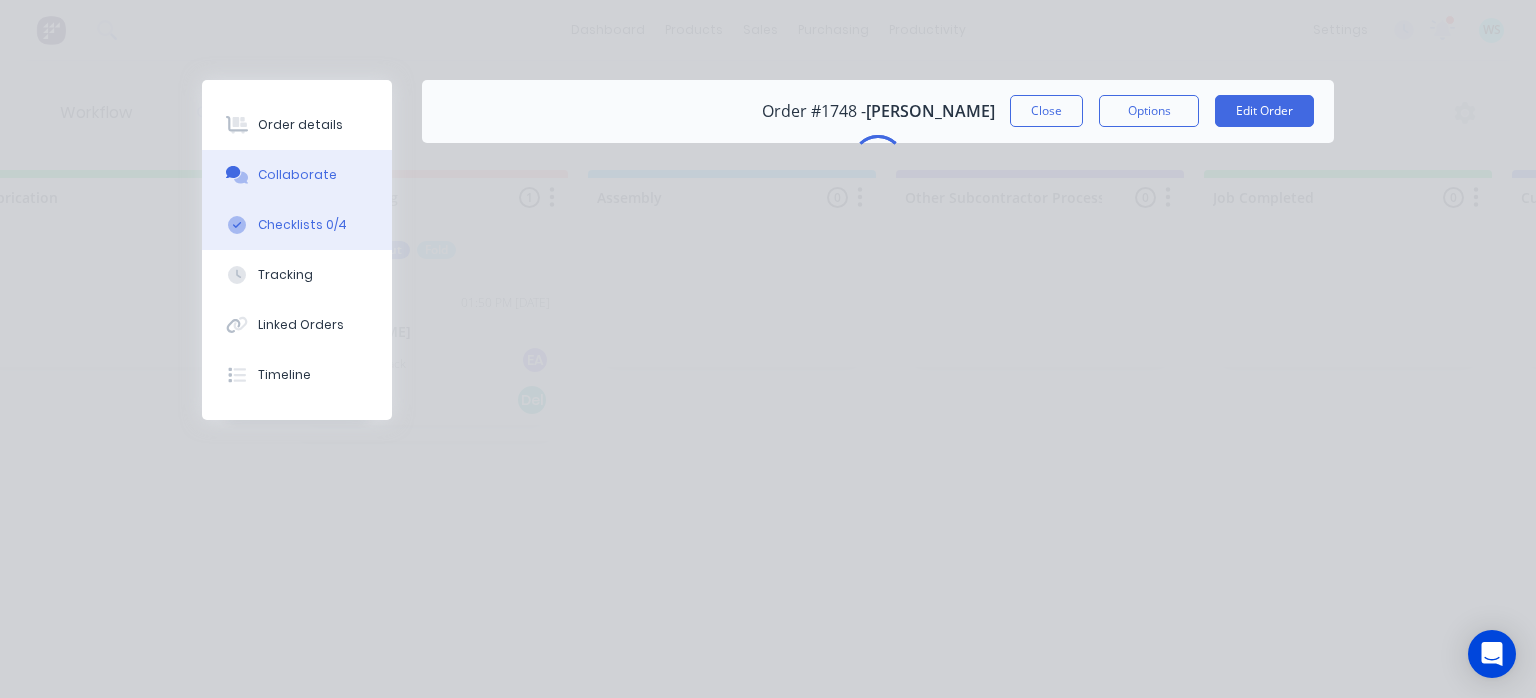 scroll, scrollTop: 0, scrollLeft: 0, axis: both 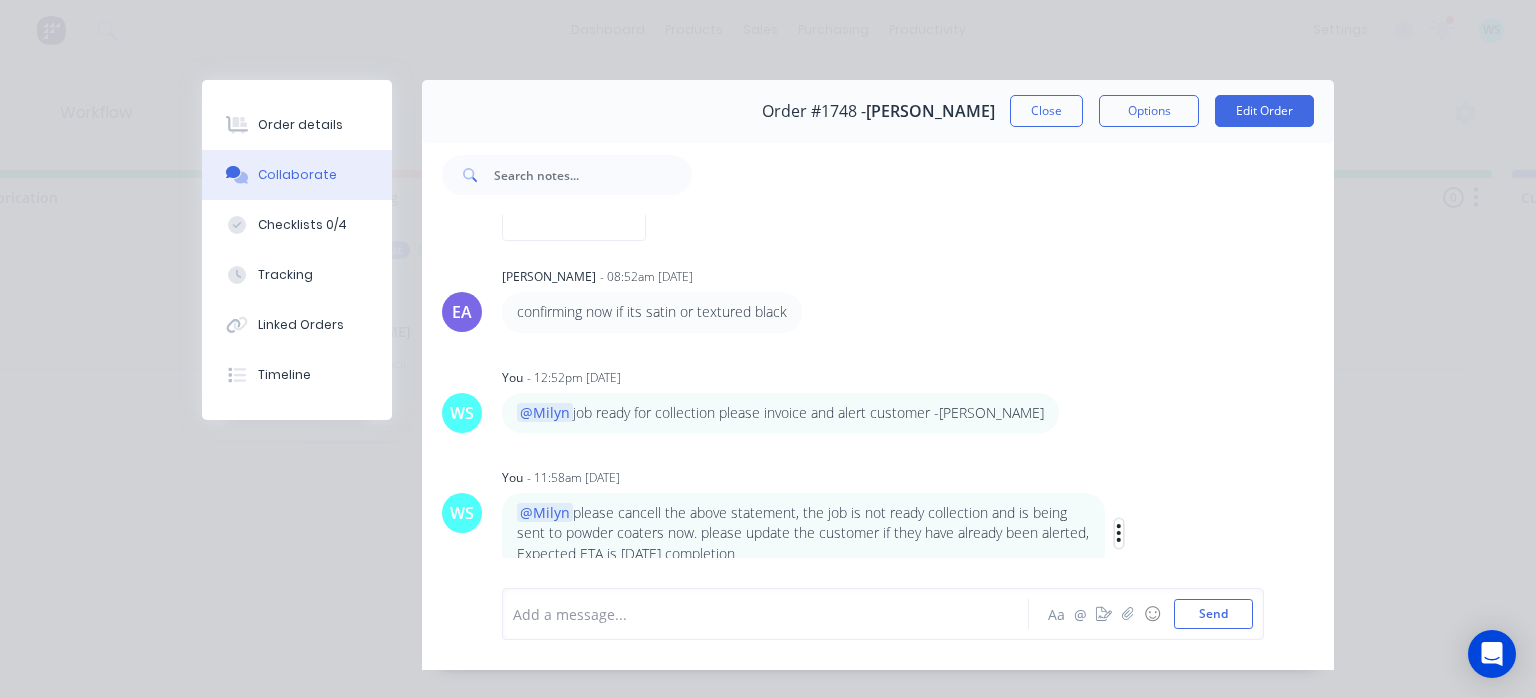 click at bounding box center (1119, 533) 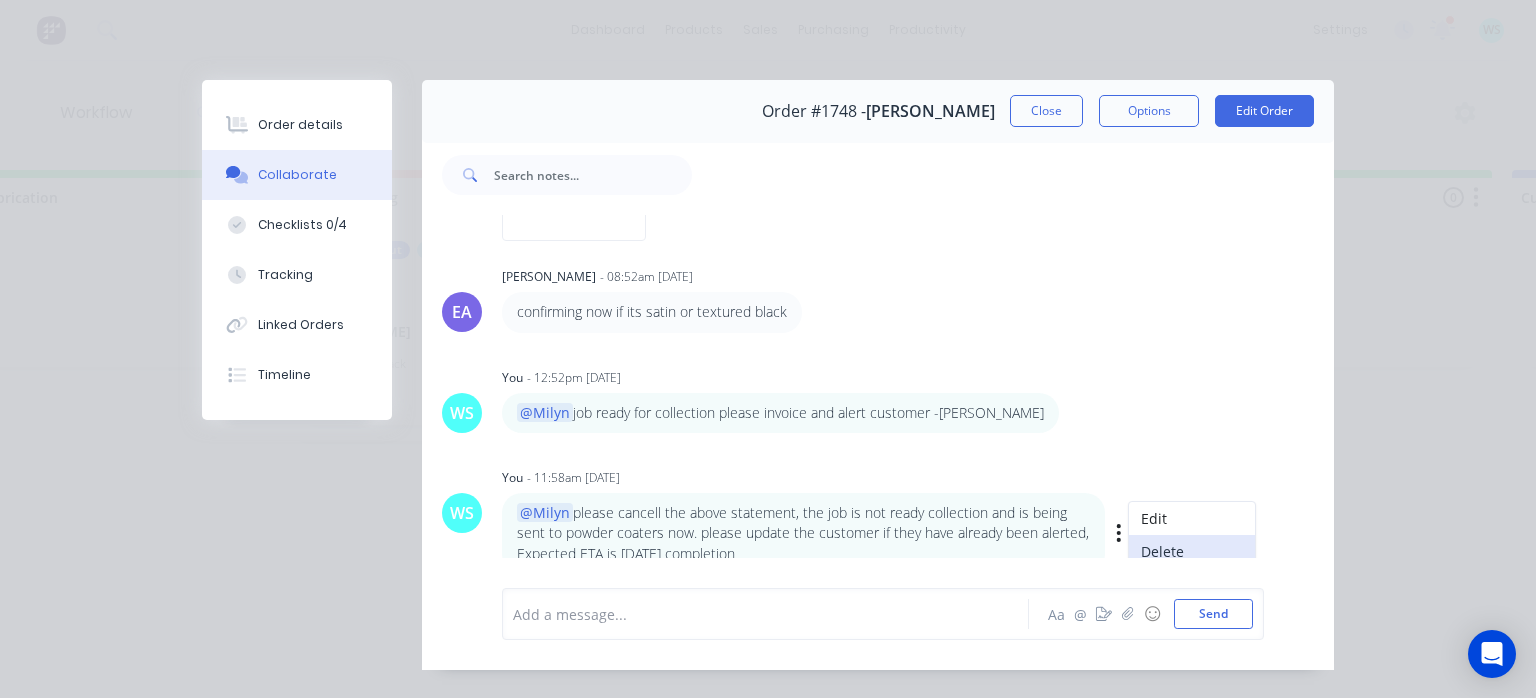 click on "Delete" at bounding box center (1192, 551) 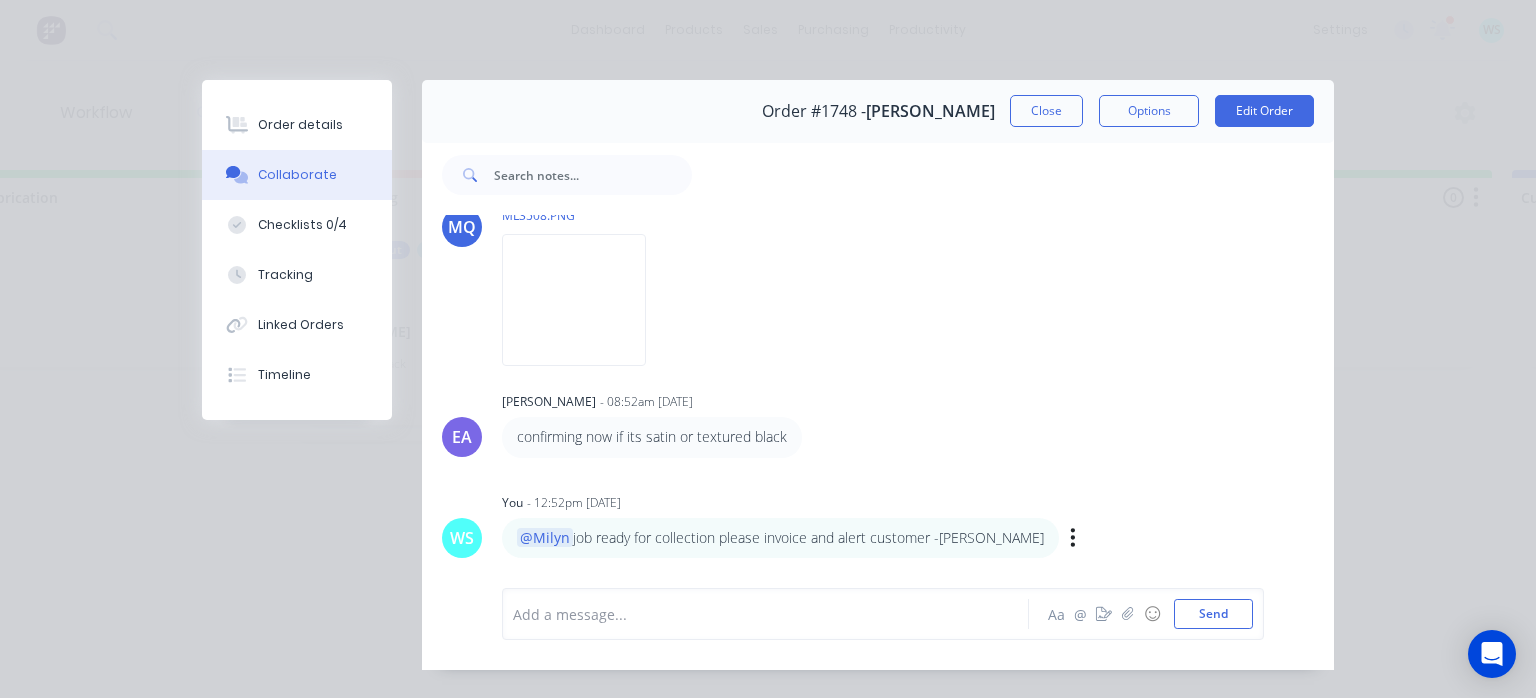 scroll, scrollTop: 1713, scrollLeft: 0, axis: vertical 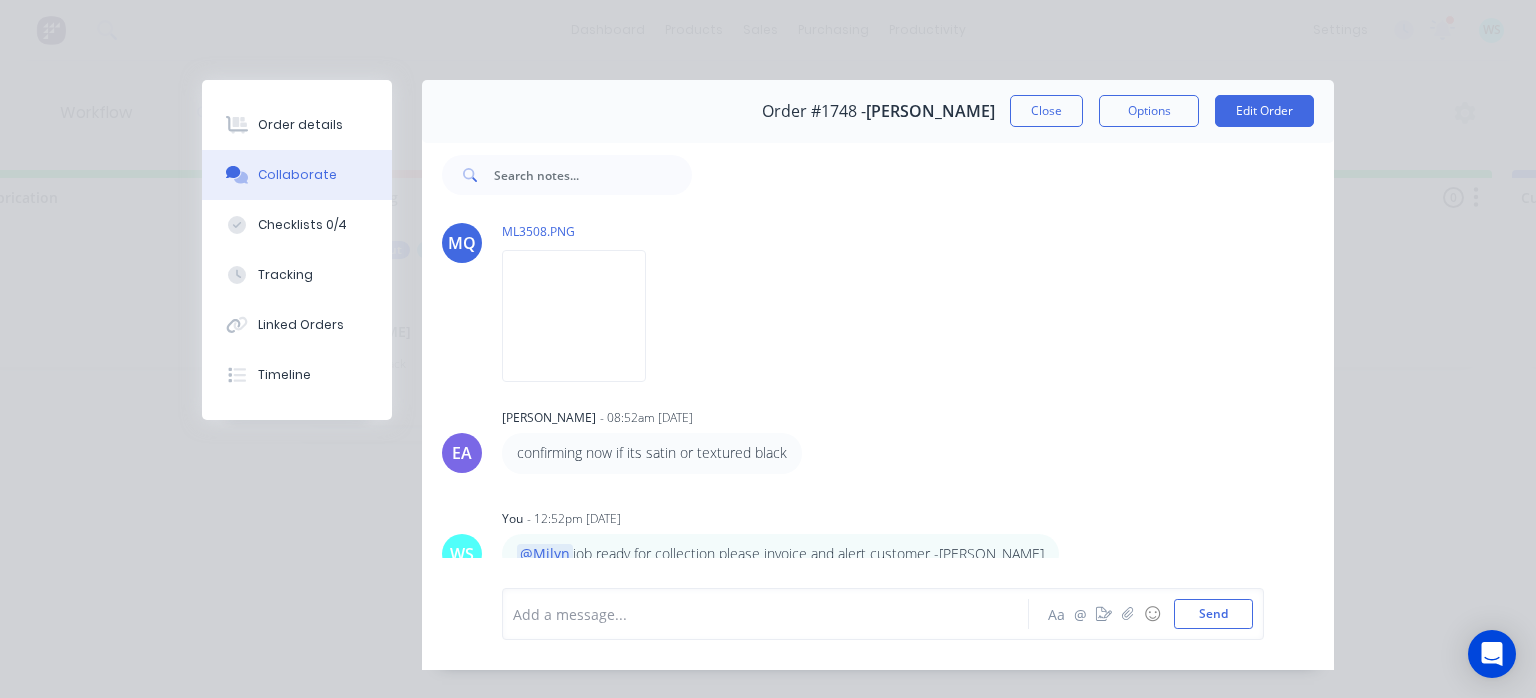 click on "confirming now if its satin or textured black" at bounding box center [814, 453] 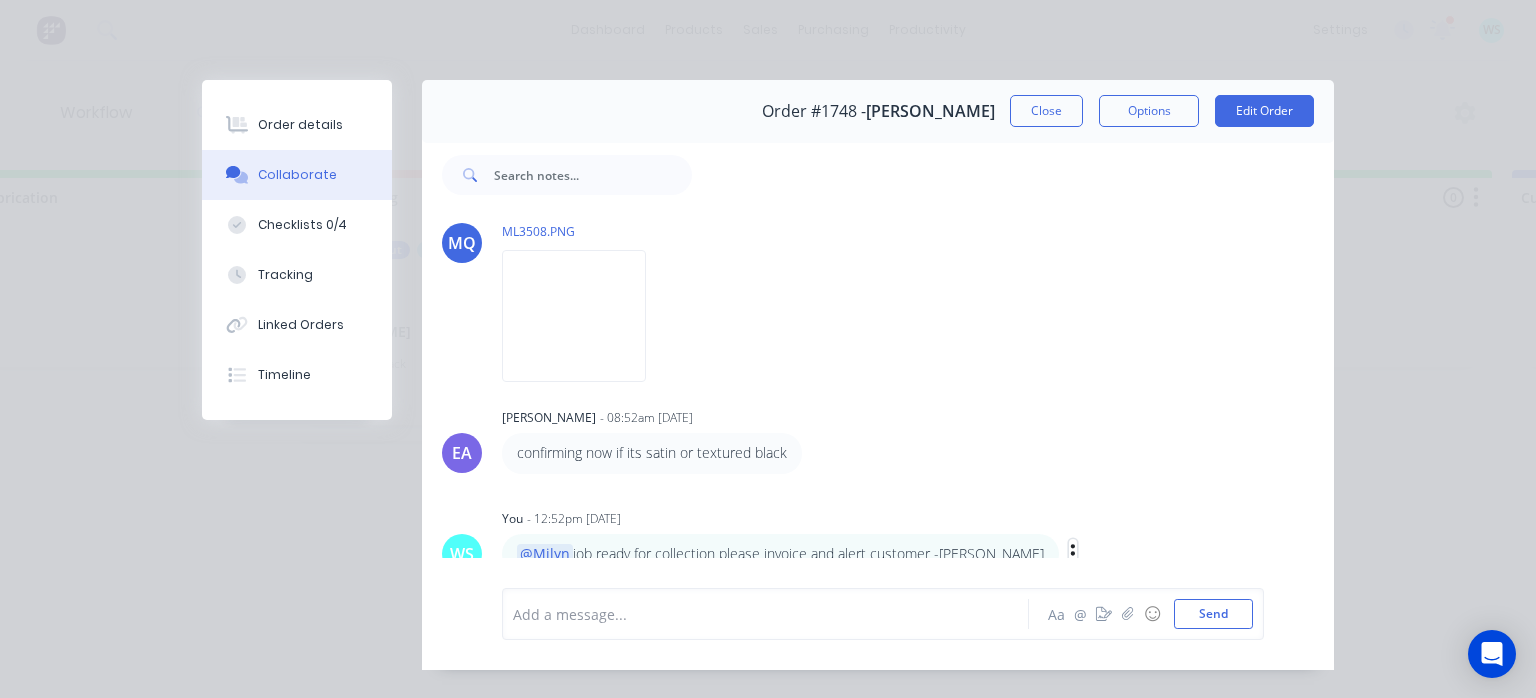 click 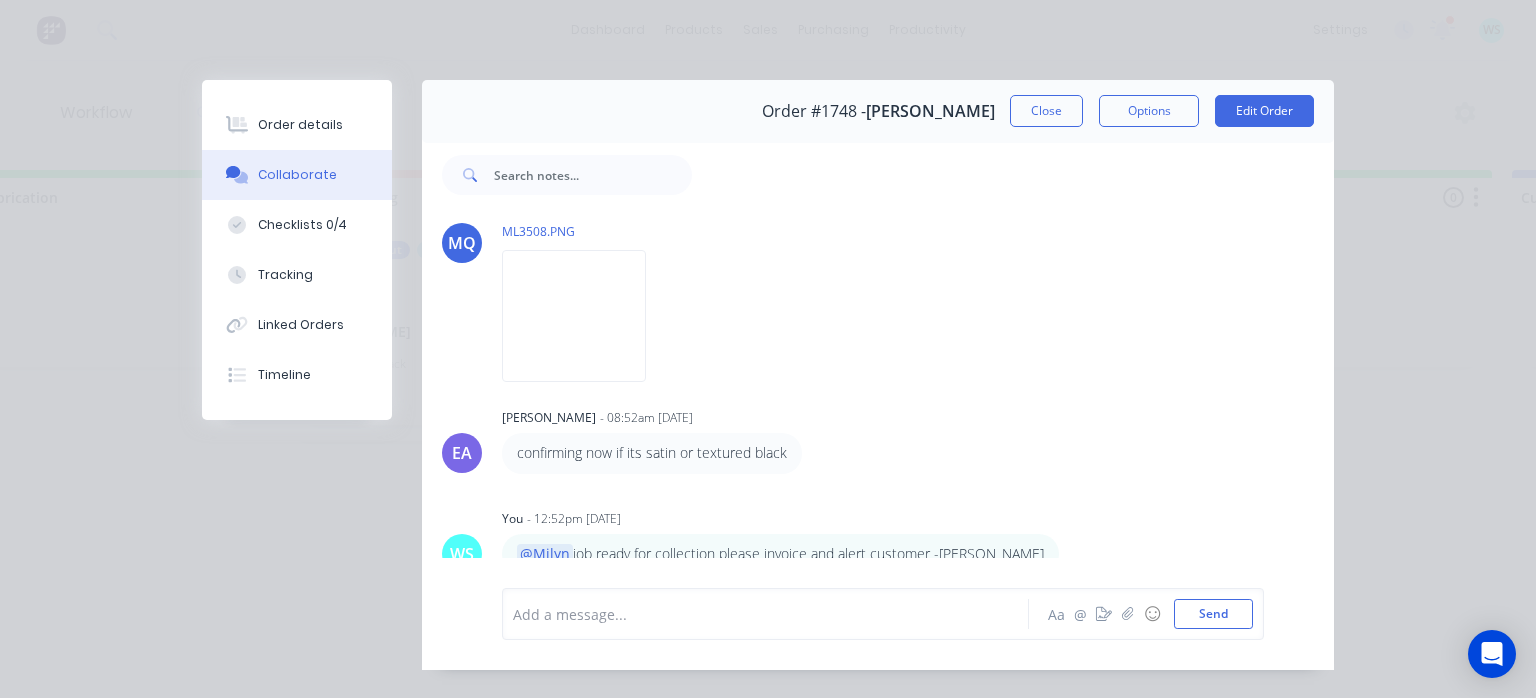 click on "Add a message... Aa @ ☺ Send" at bounding box center (878, 614) 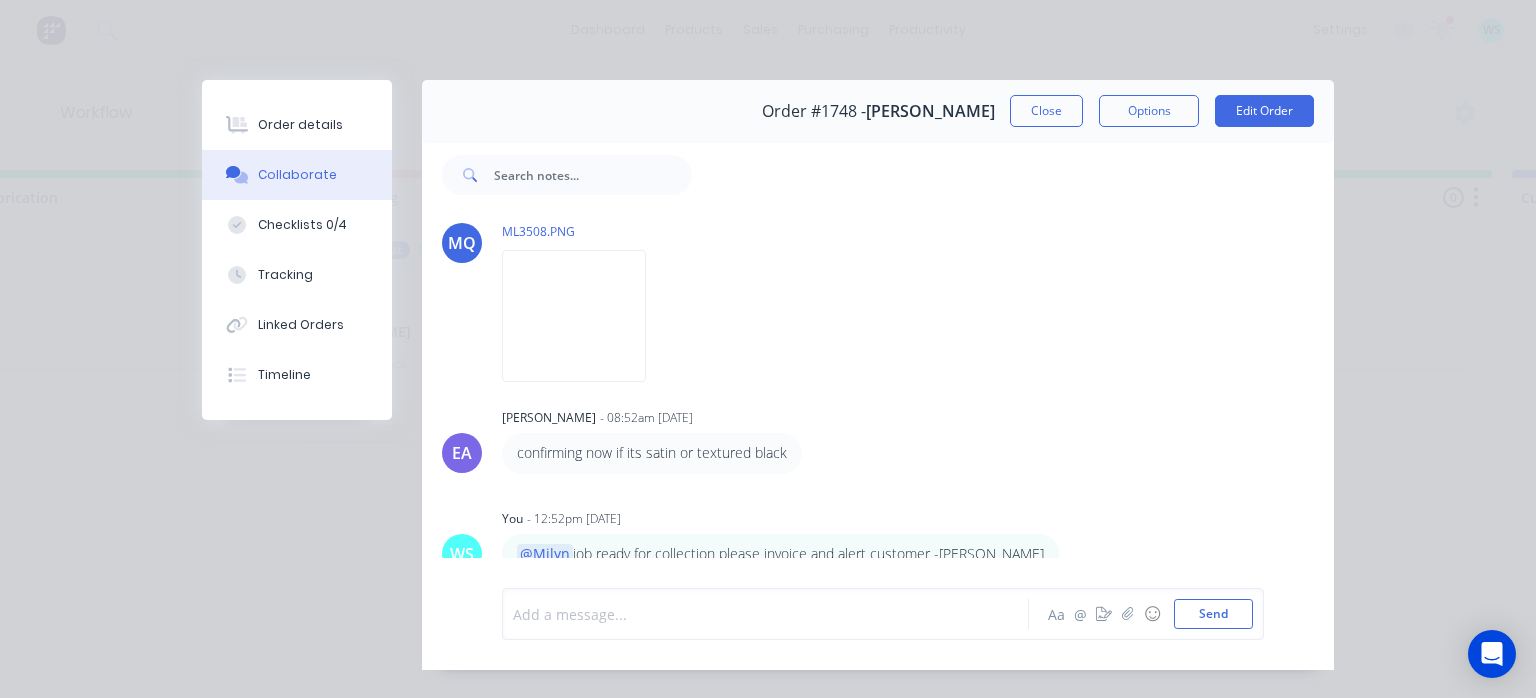 click at bounding box center [771, 614] 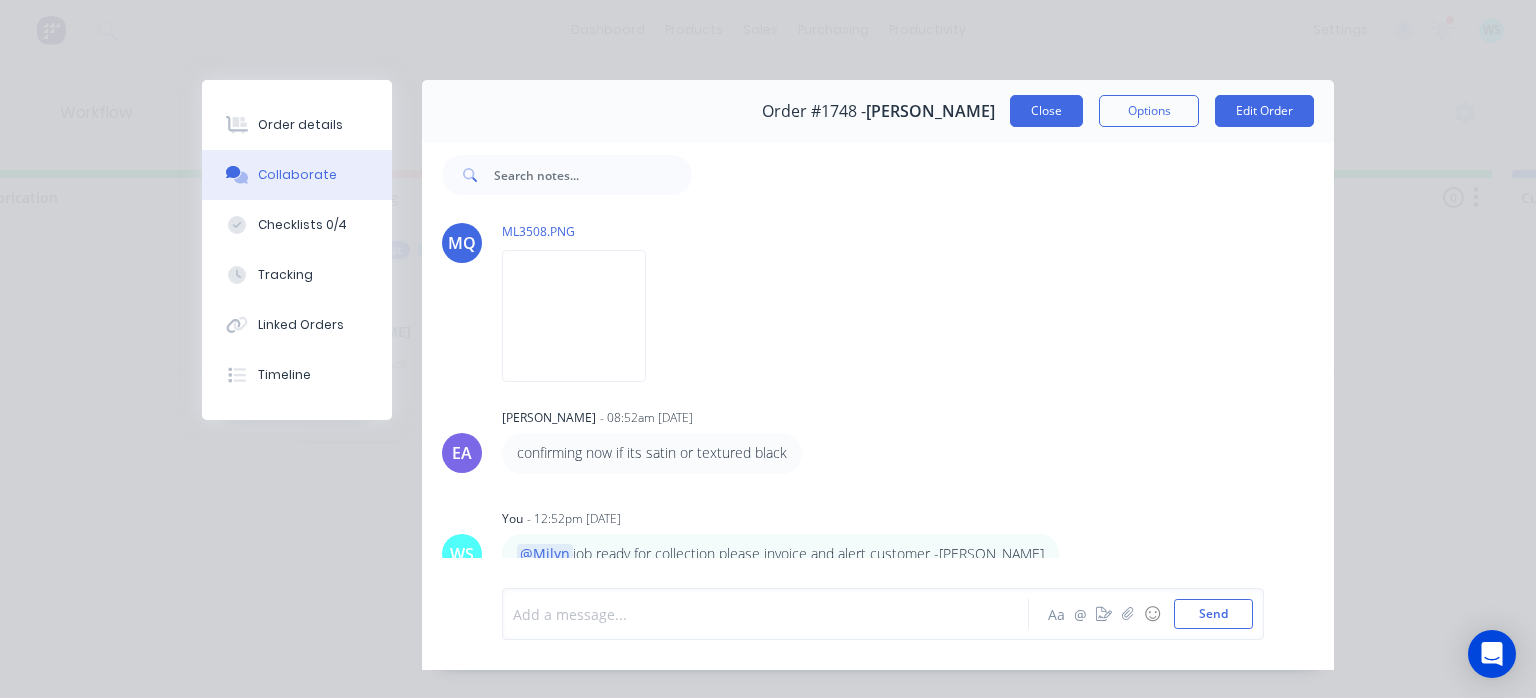 click on "Close" at bounding box center (1046, 111) 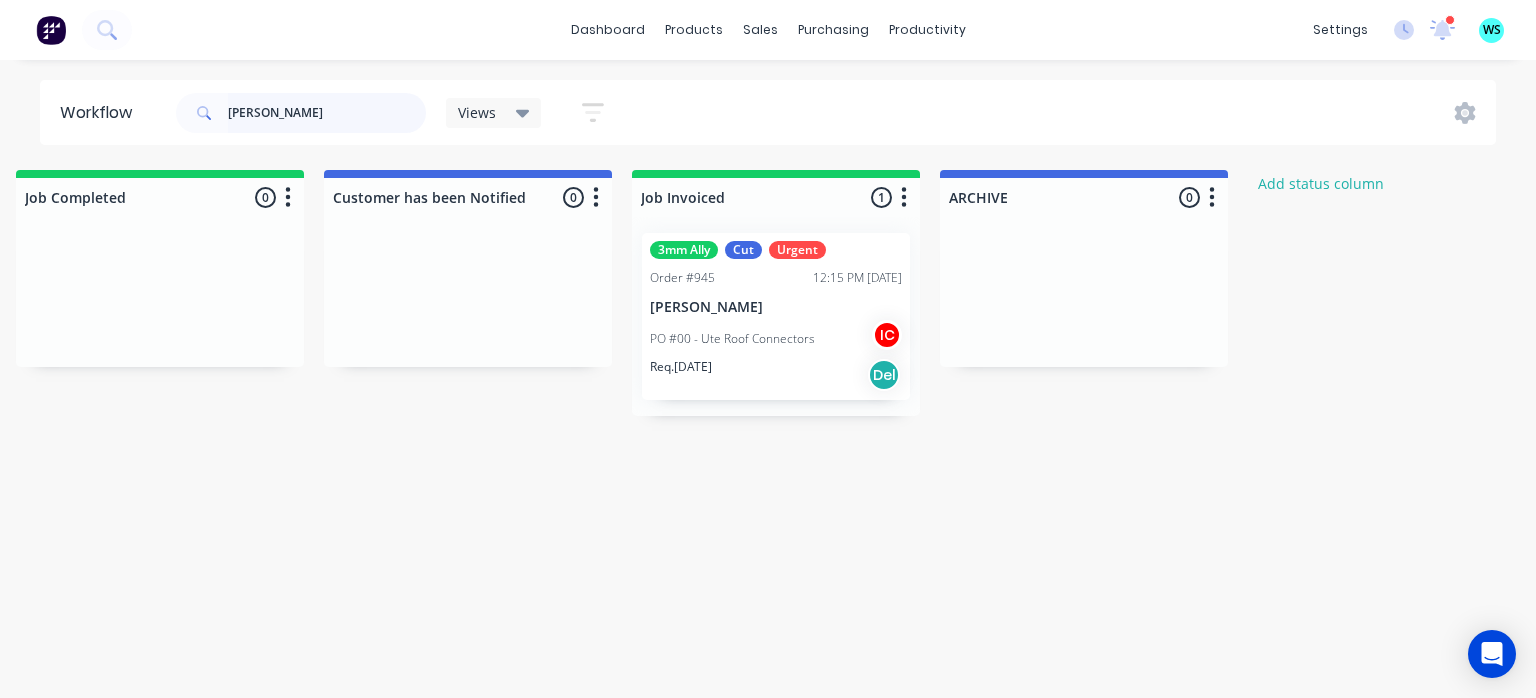 scroll, scrollTop: 0, scrollLeft: 6705, axis: horizontal 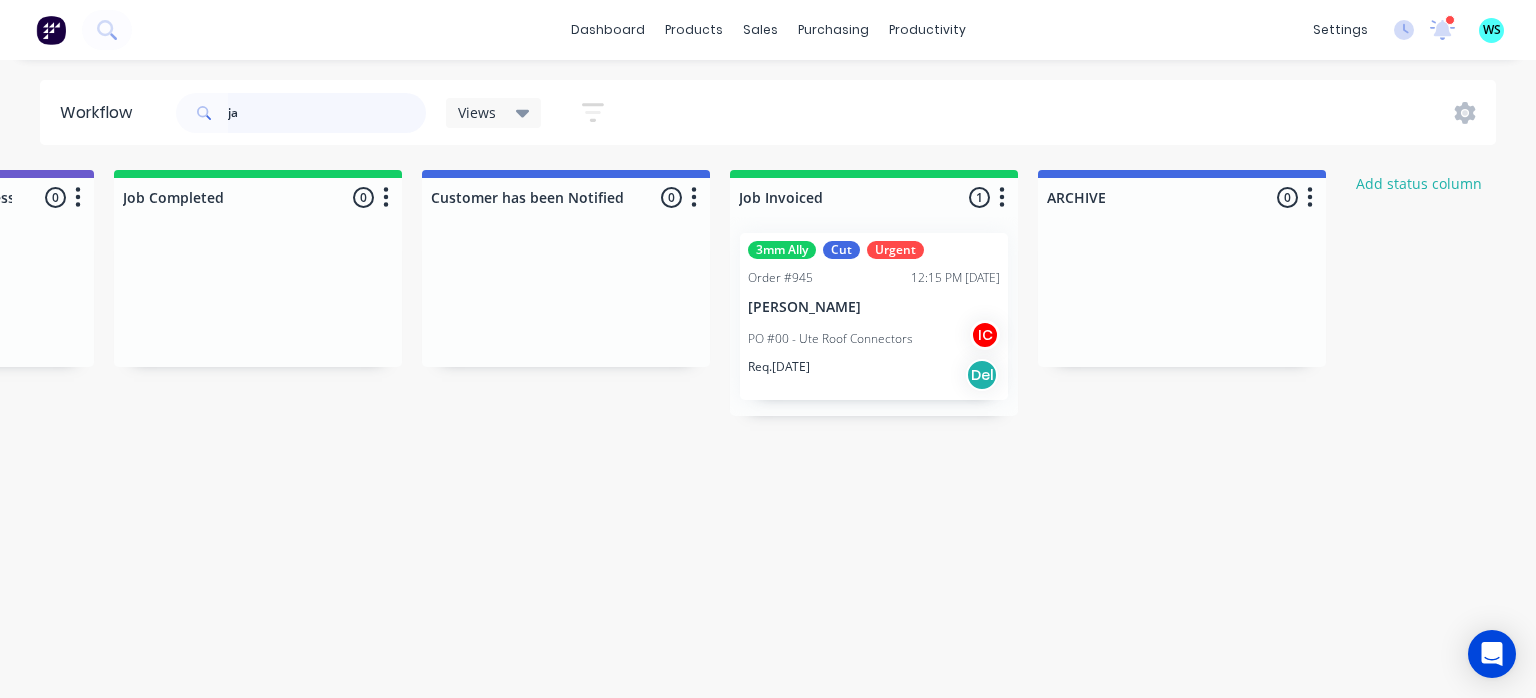 type on "j" 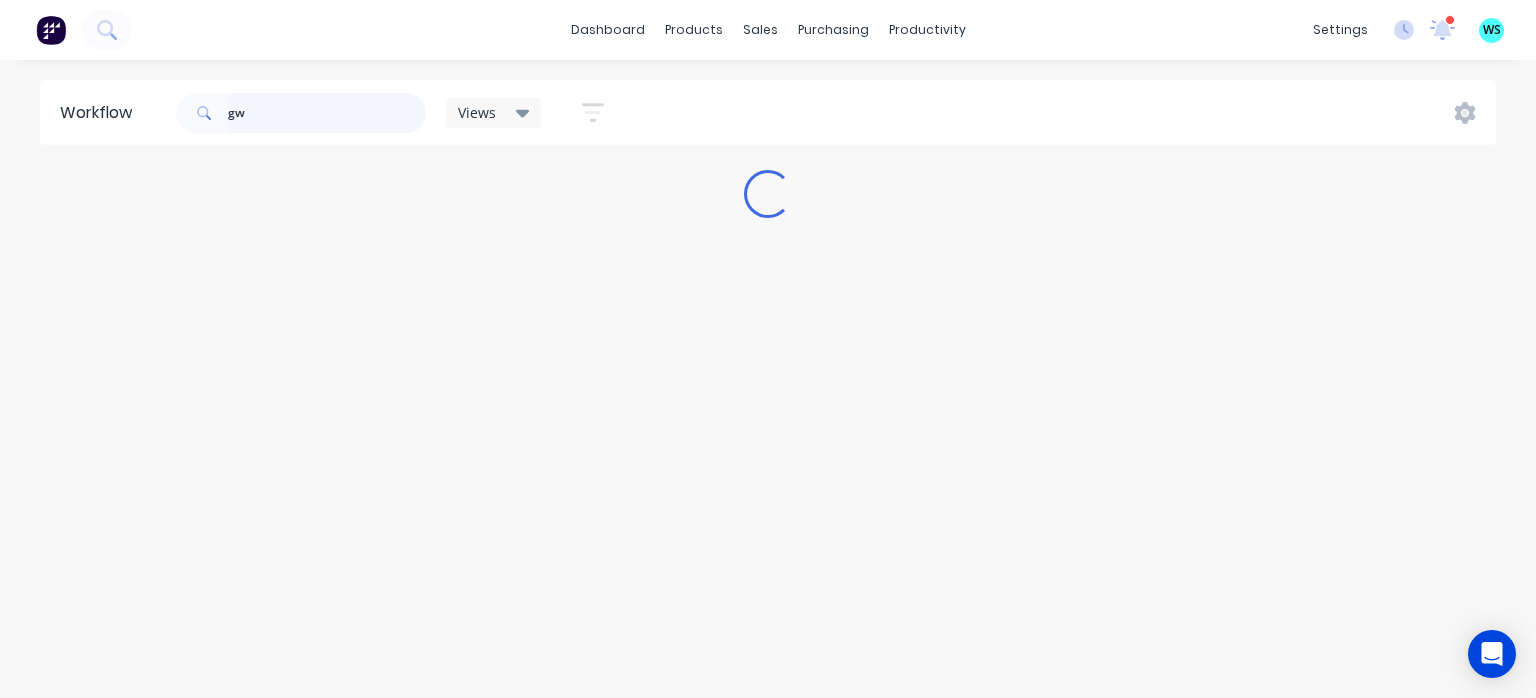 scroll, scrollTop: 0, scrollLeft: 0, axis: both 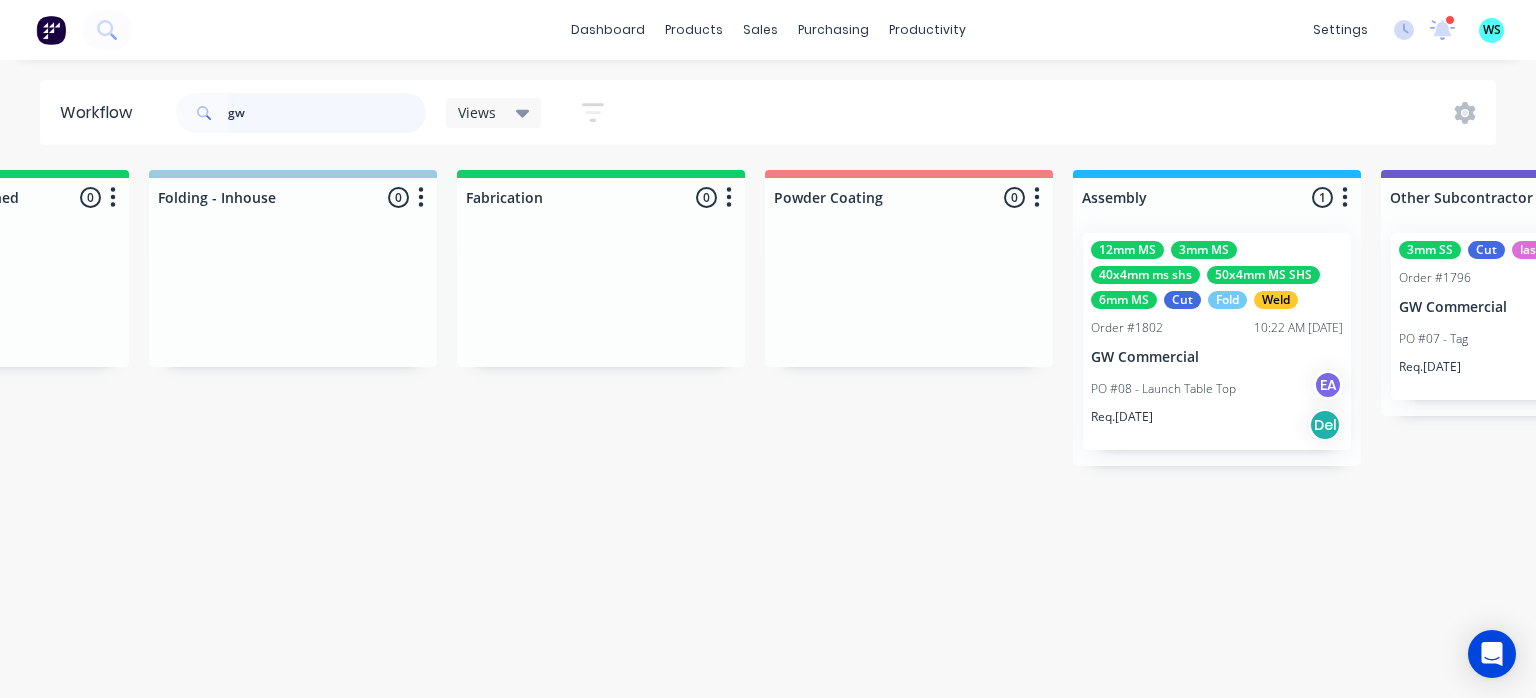 type on "gw" 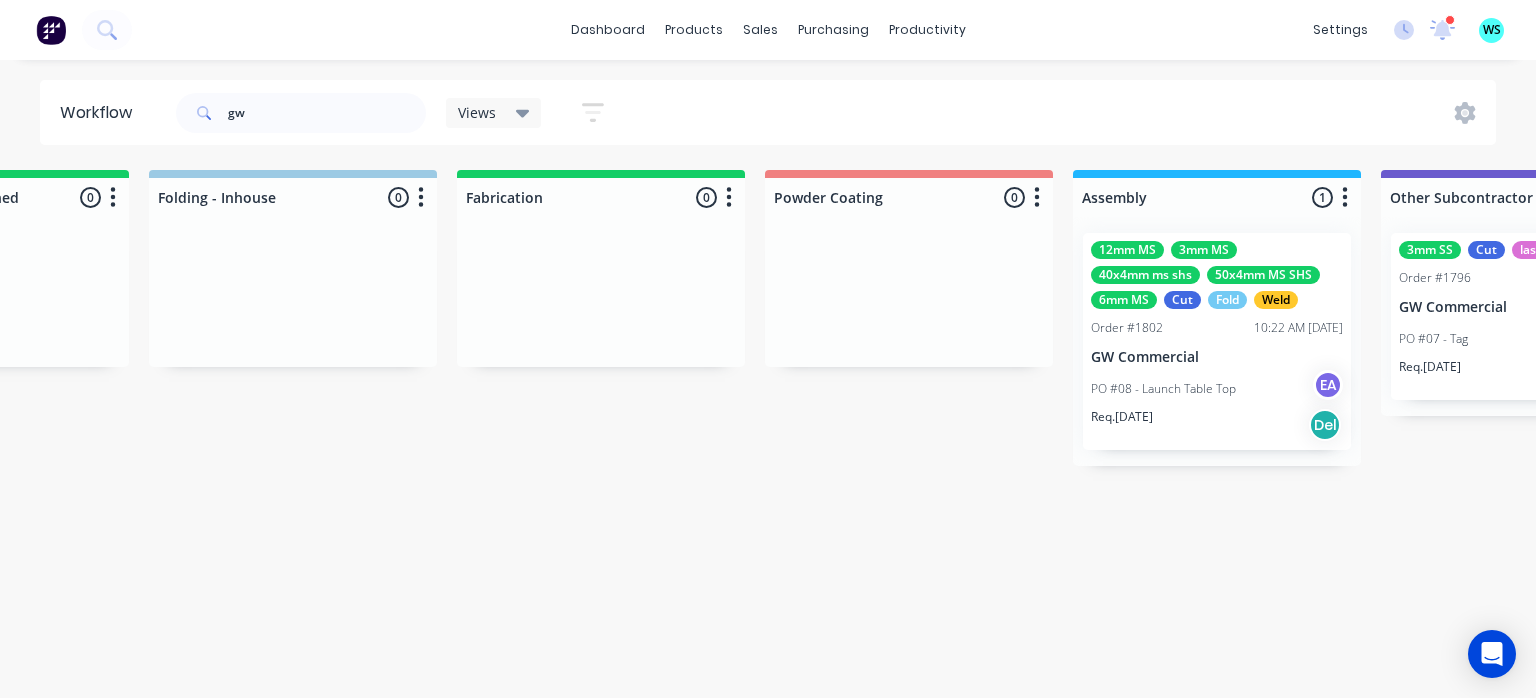 click on "GW Commercial" at bounding box center [1217, 357] 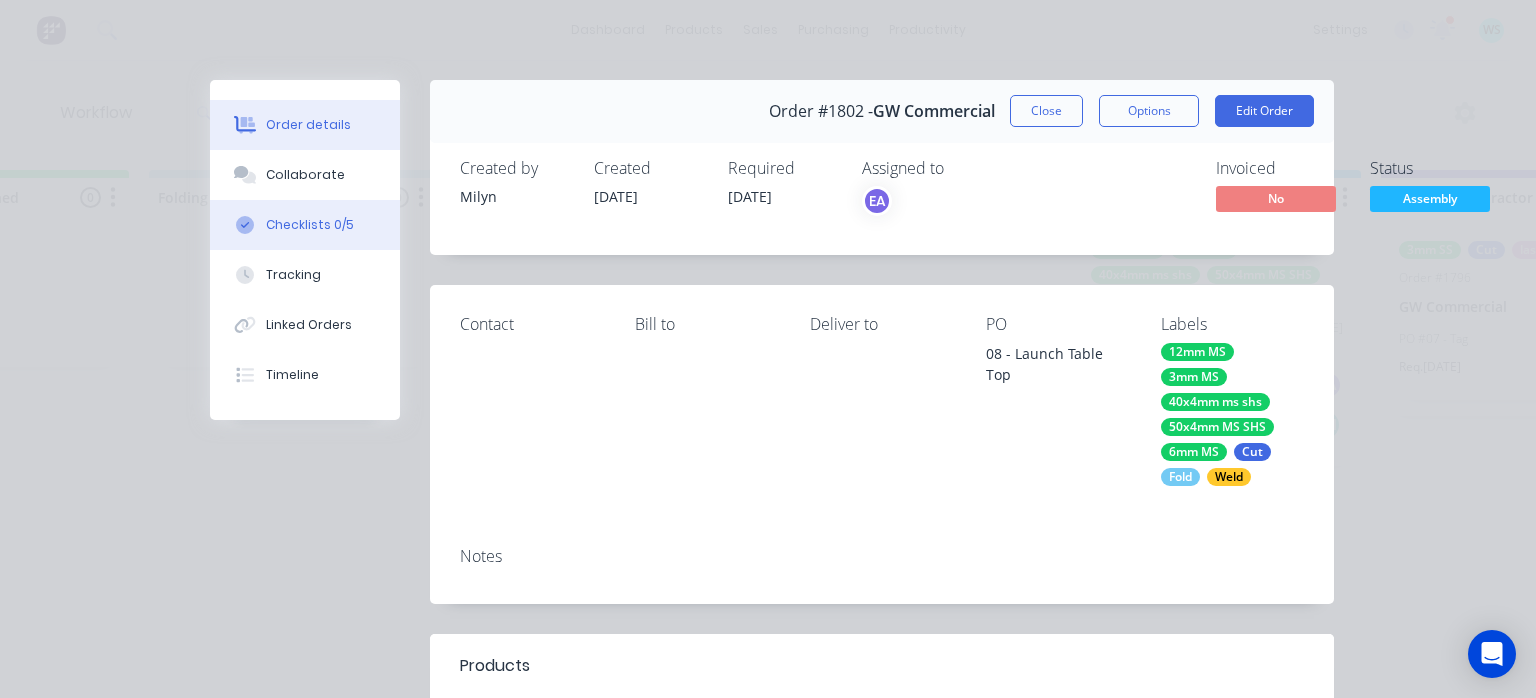 click on "Checklists 0/5" at bounding box center [310, 225] 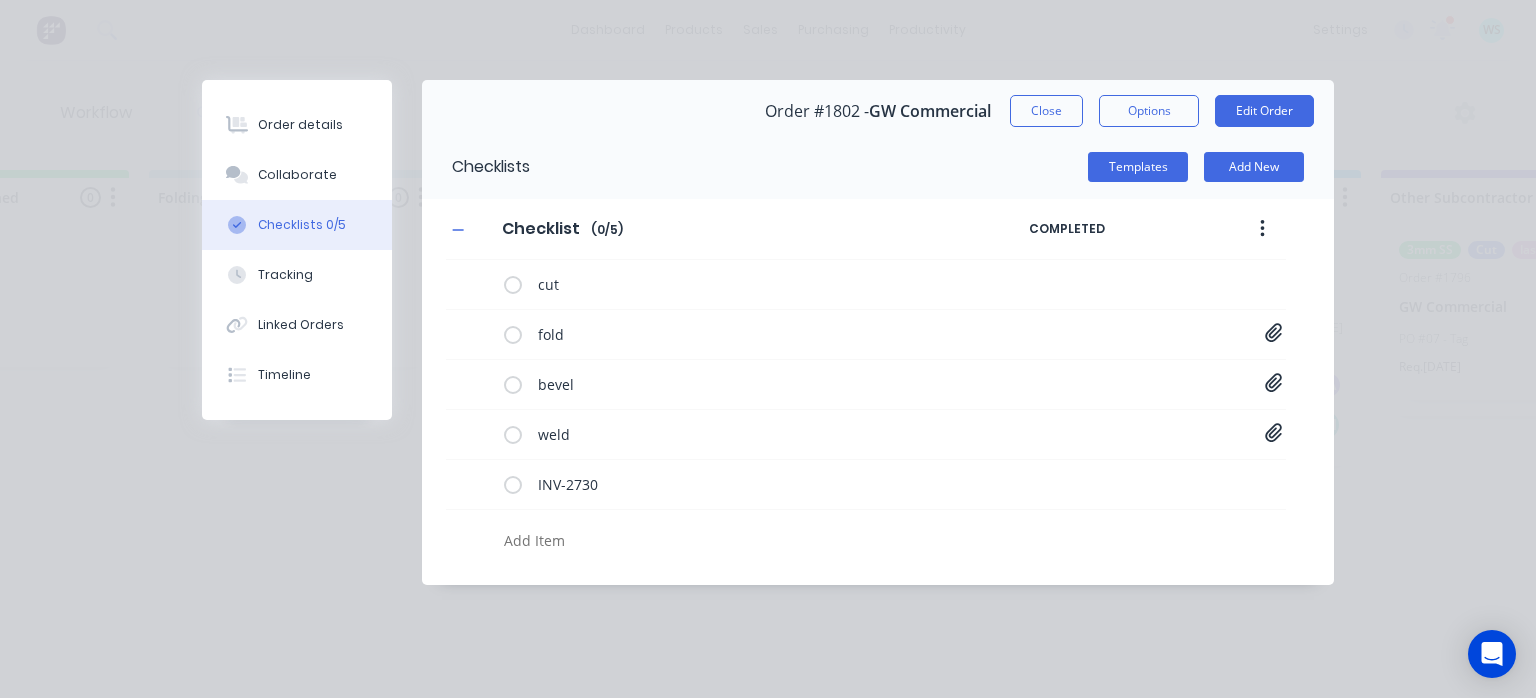 click on "Close" at bounding box center (1046, 111) 